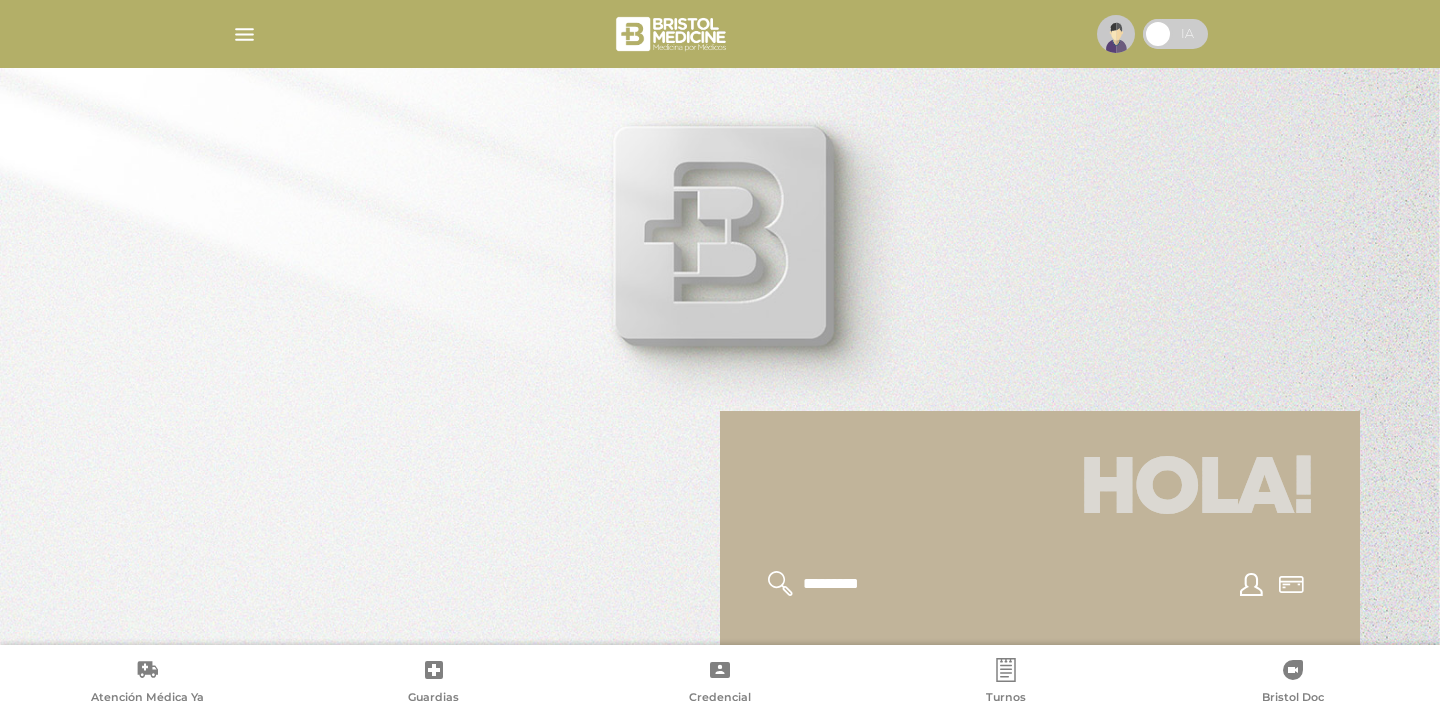 scroll, scrollTop: 0, scrollLeft: 0, axis: both 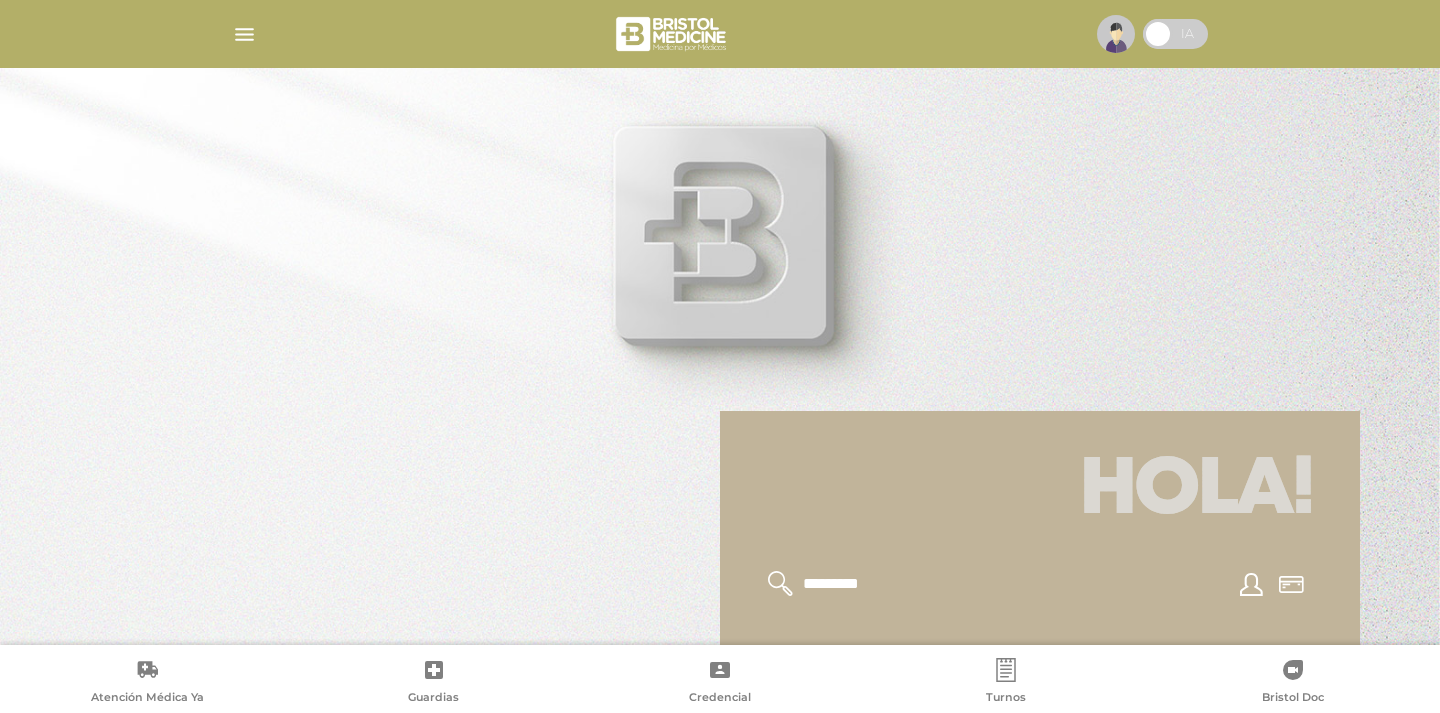 click at bounding box center [244, 34] 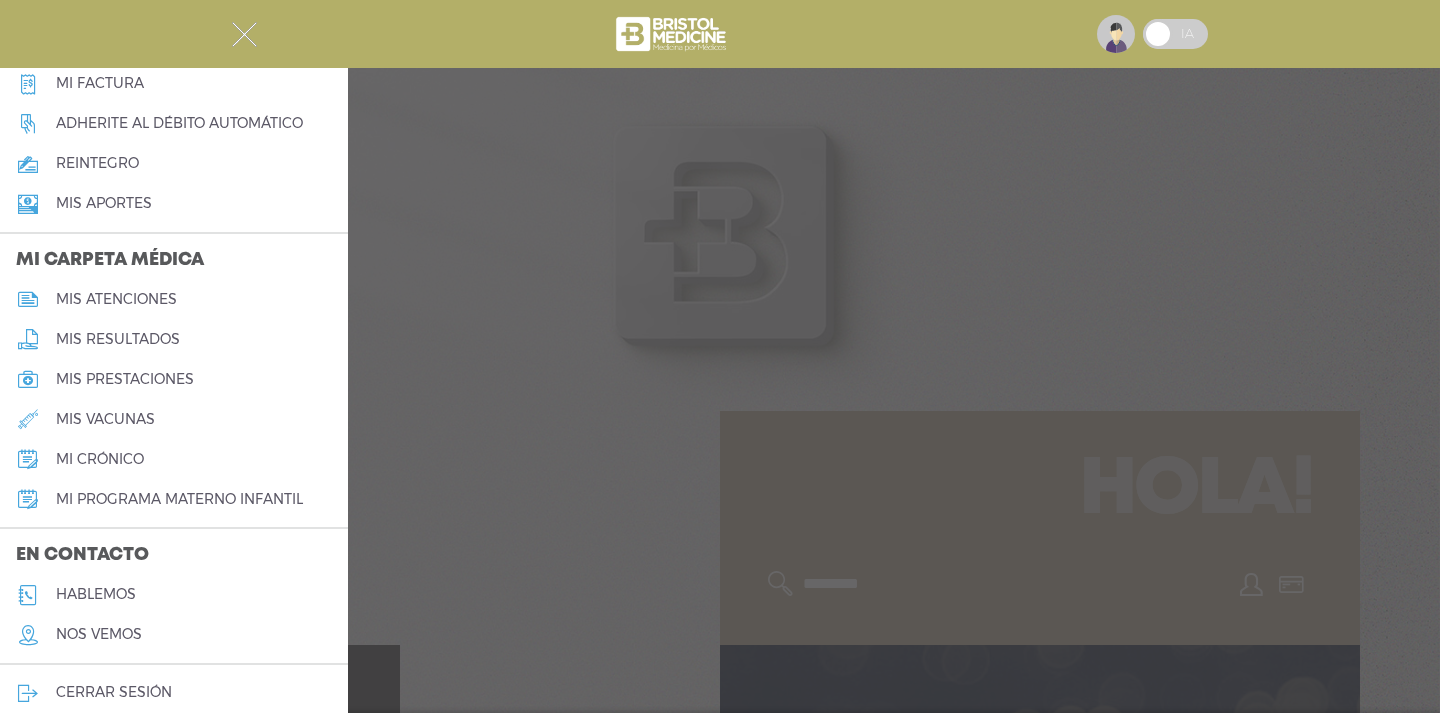 scroll, scrollTop: 790, scrollLeft: 0, axis: vertical 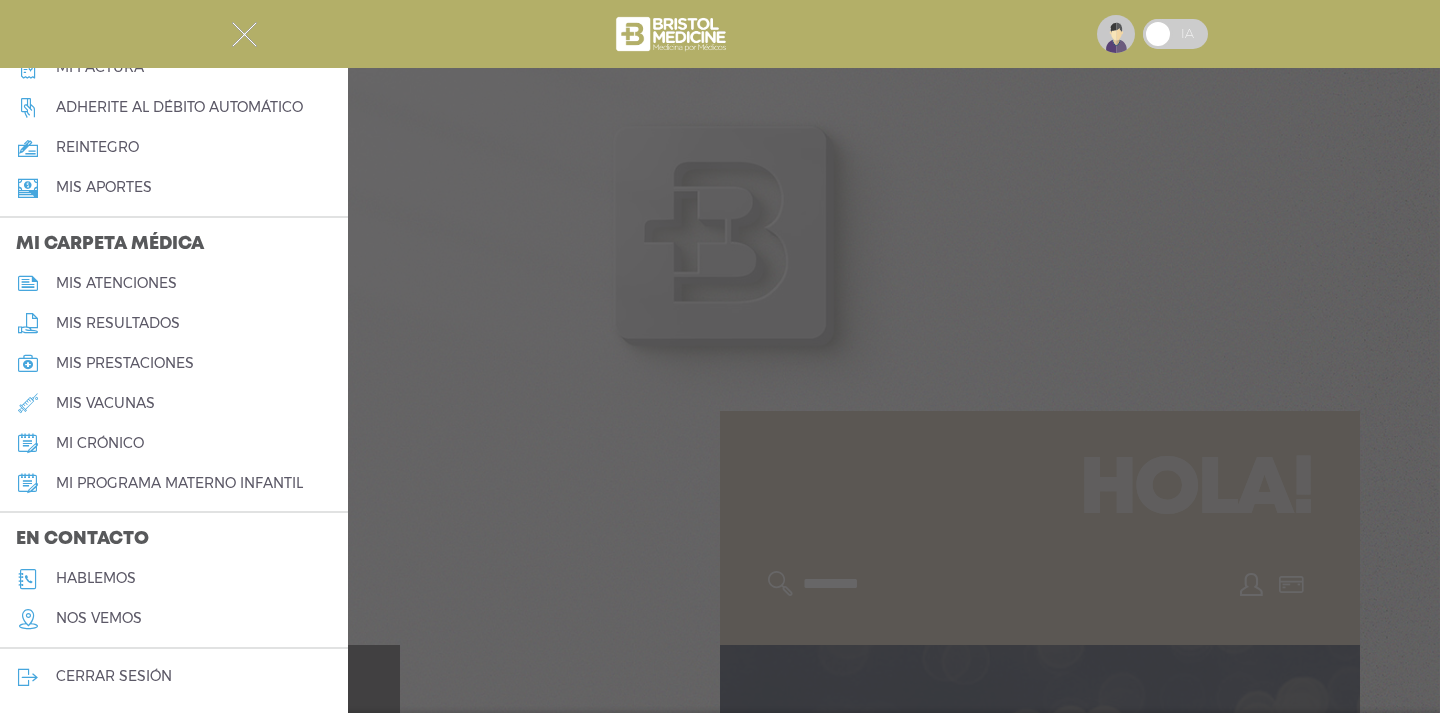 click on "hablemos" at bounding box center [96, 578] 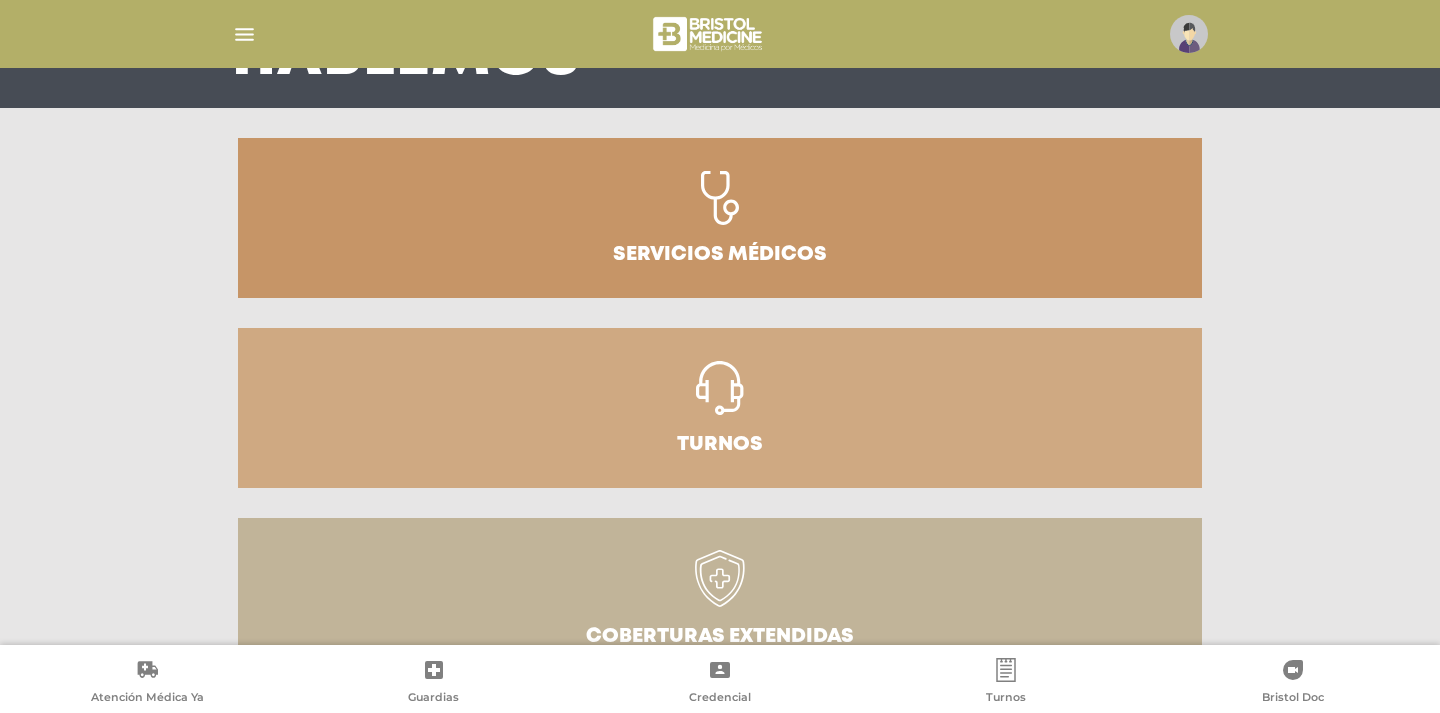 scroll, scrollTop: 203, scrollLeft: 0, axis: vertical 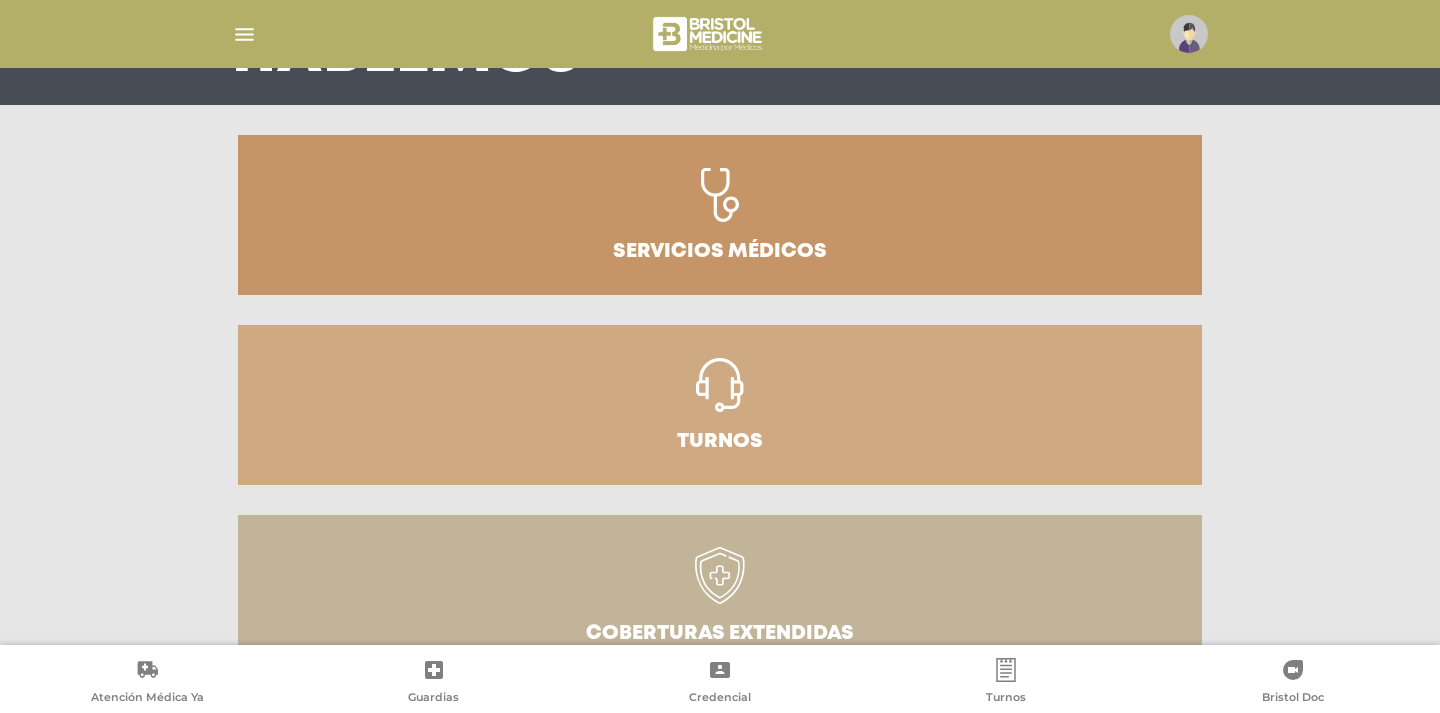 click at bounding box center (720, 395) 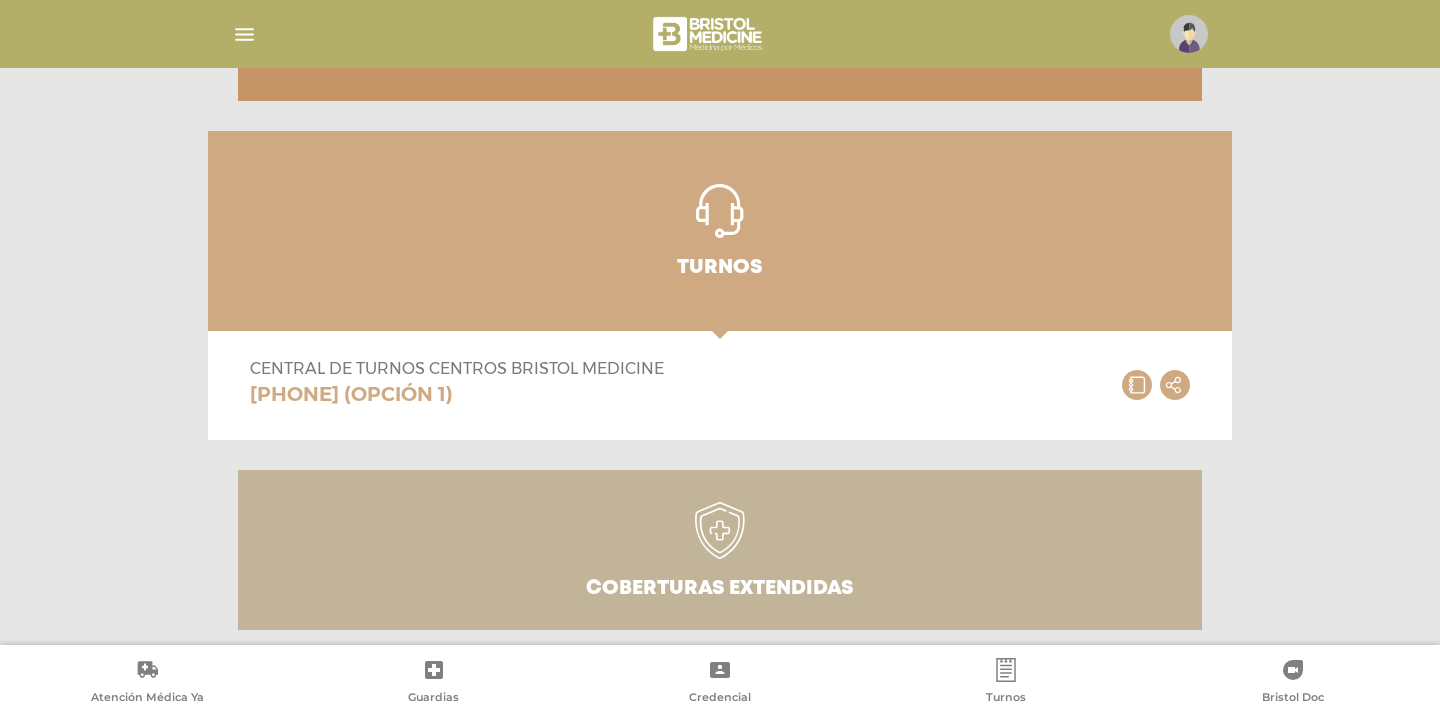 scroll, scrollTop: 400, scrollLeft: 0, axis: vertical 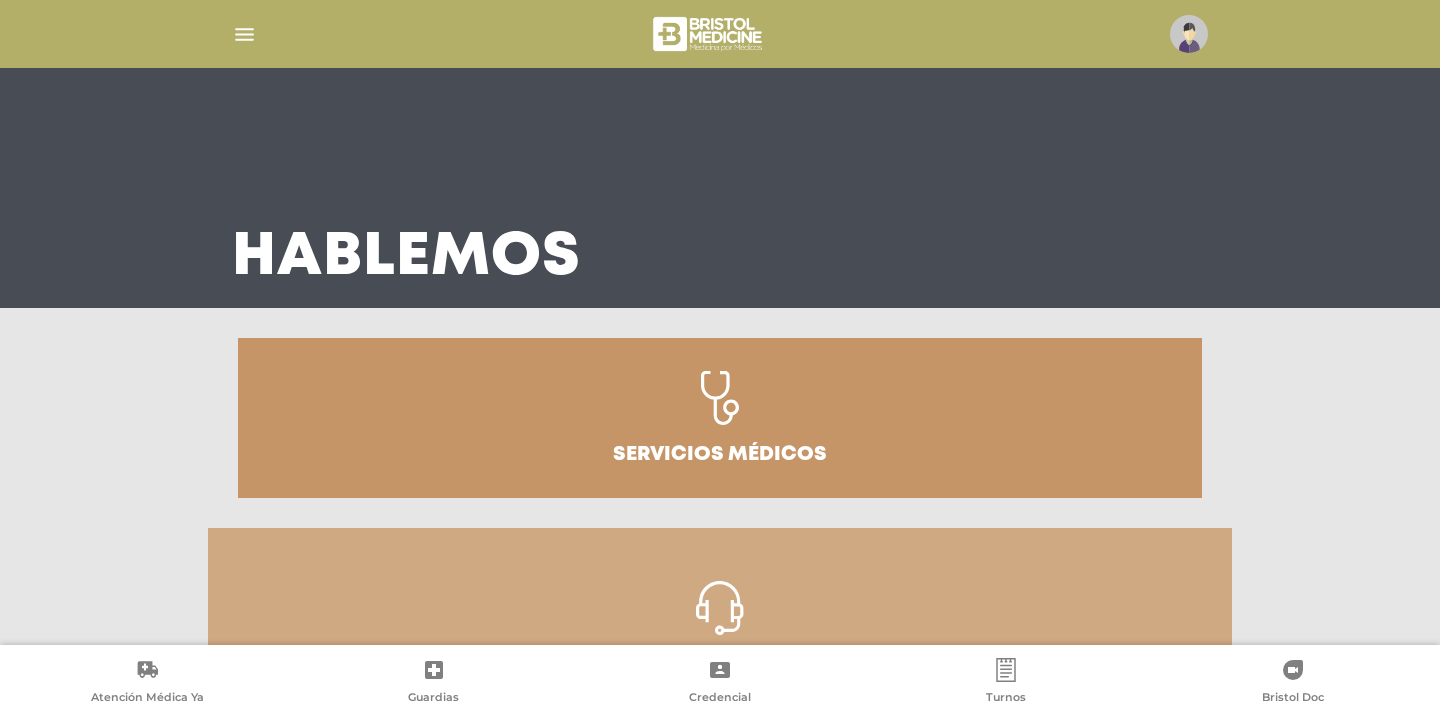 click at bounding box center (244, 34) 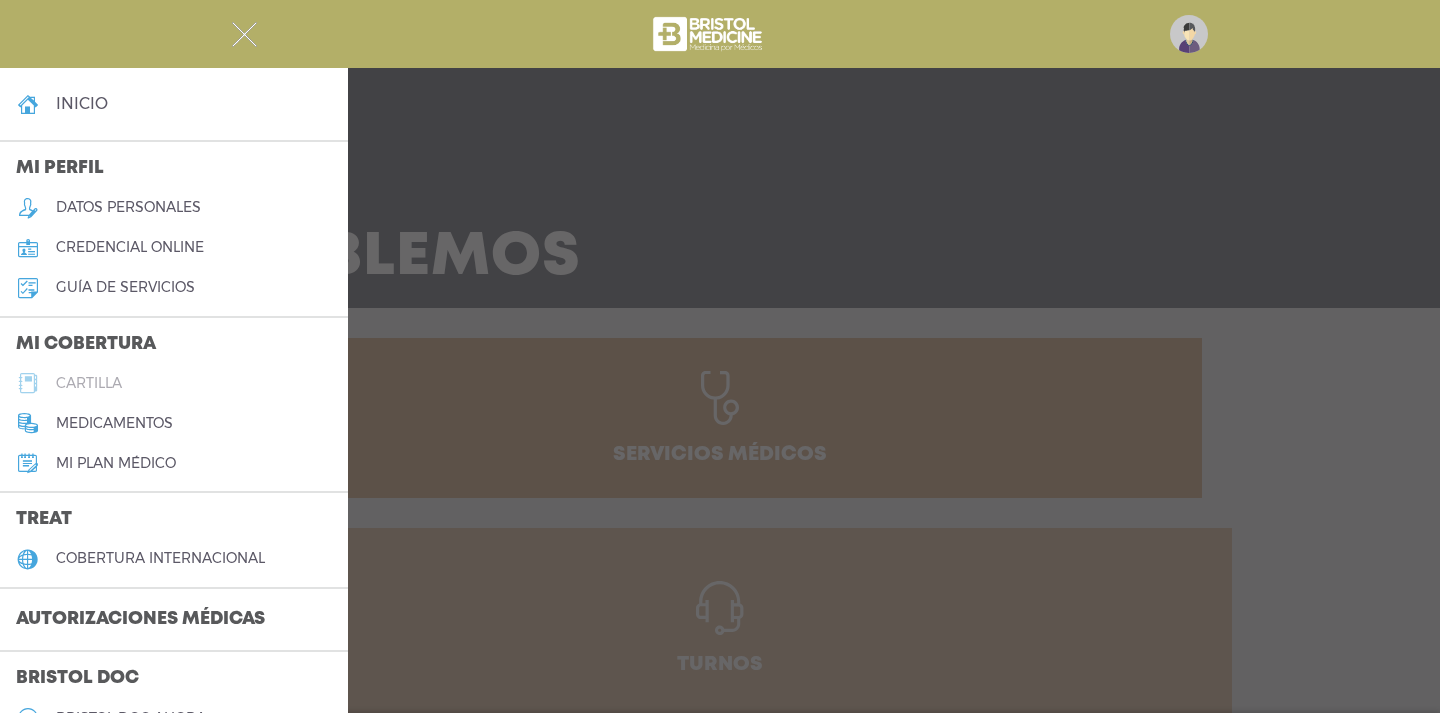 click on "cartilla" at bounding box center [89, 383] 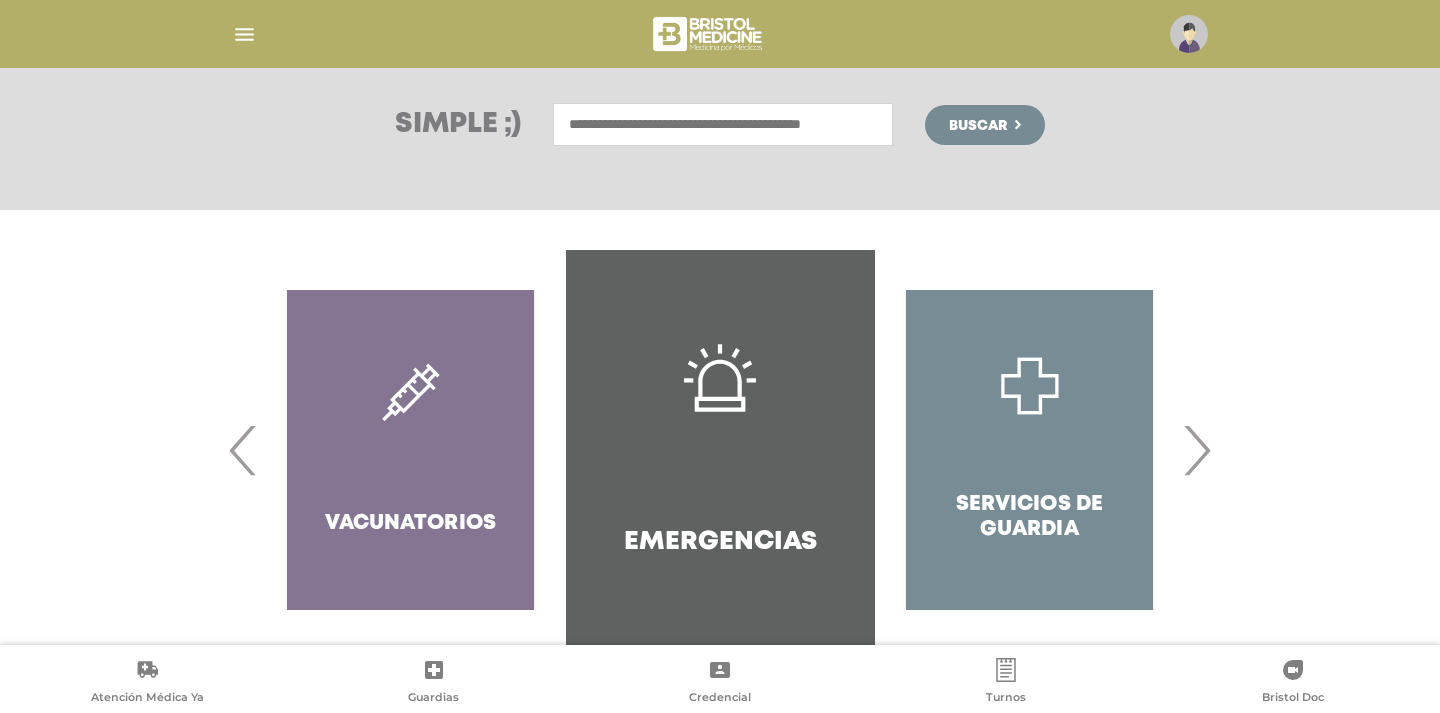 scroll, scrollTop: 314, scrollLeft: 0, axis: vertical 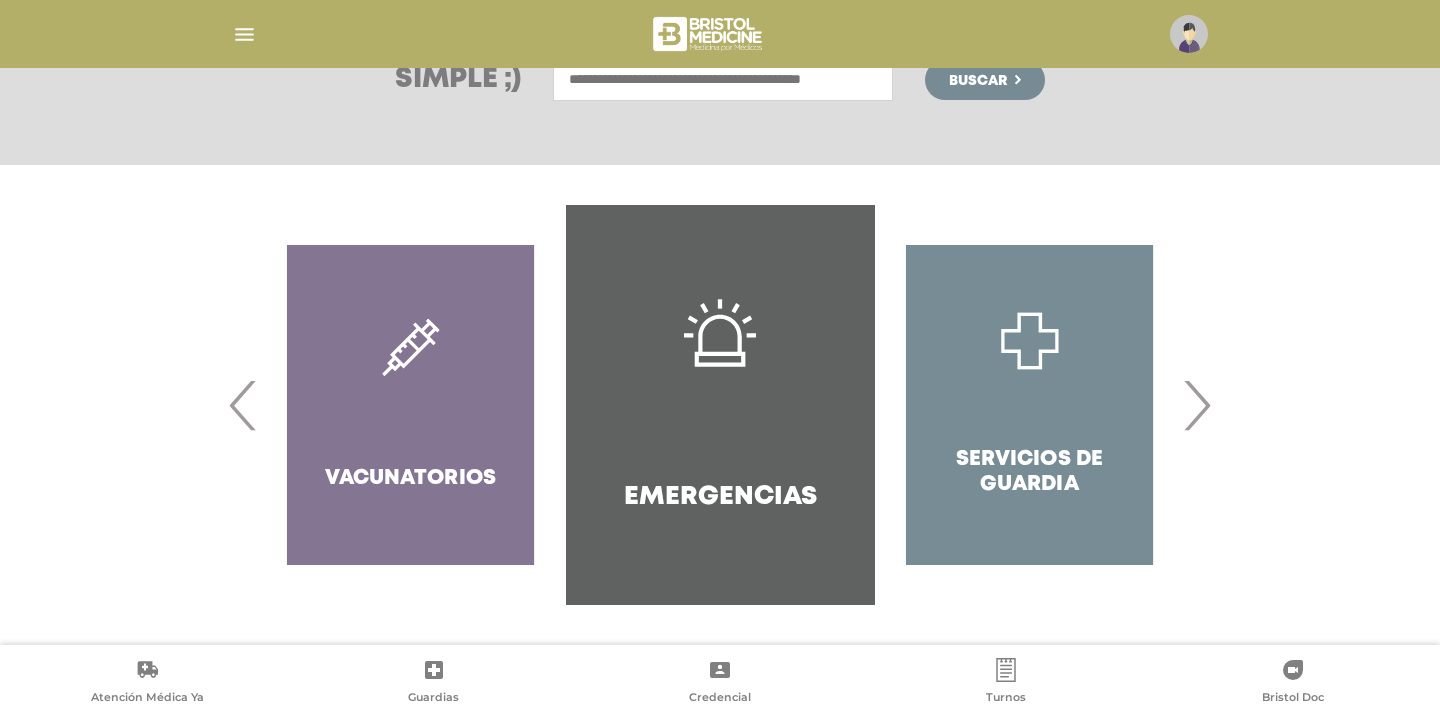 click at bounding box center (723, 79) 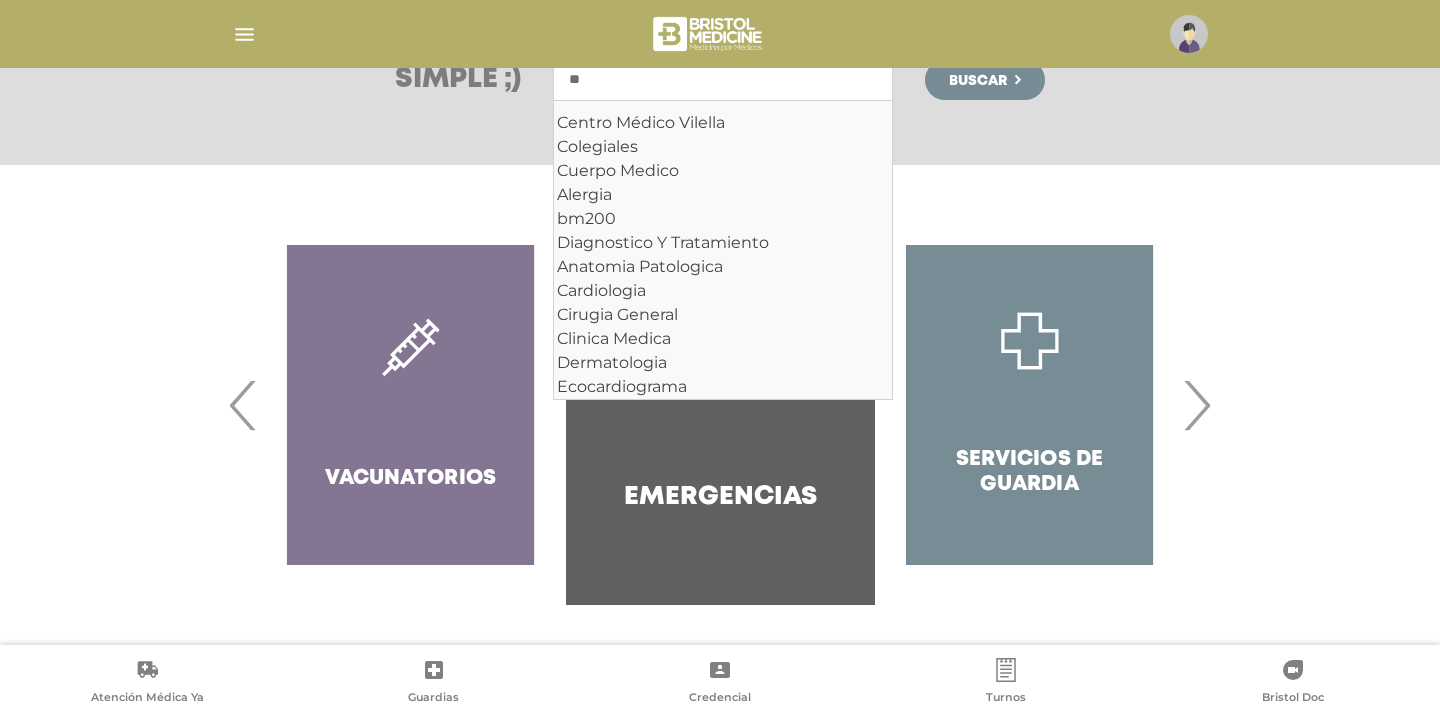 type on "*" 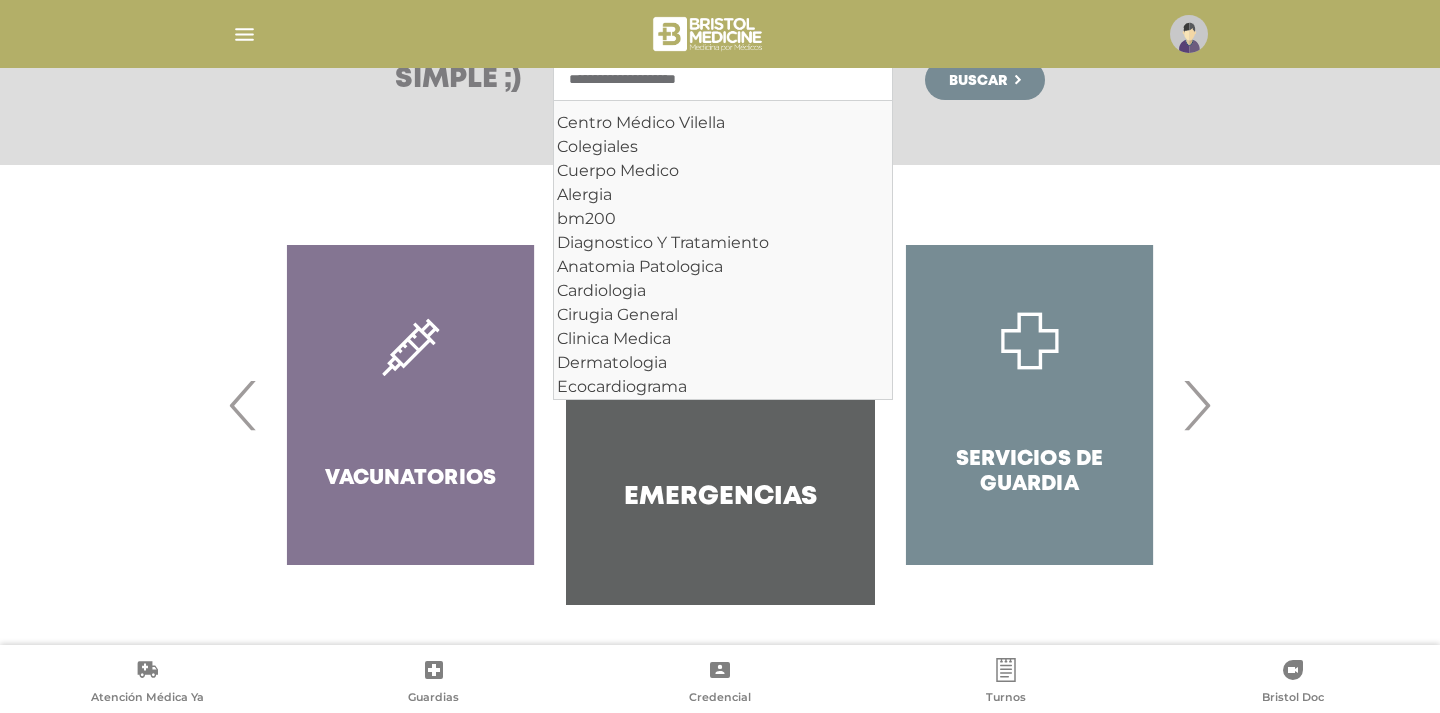 type on "**********" 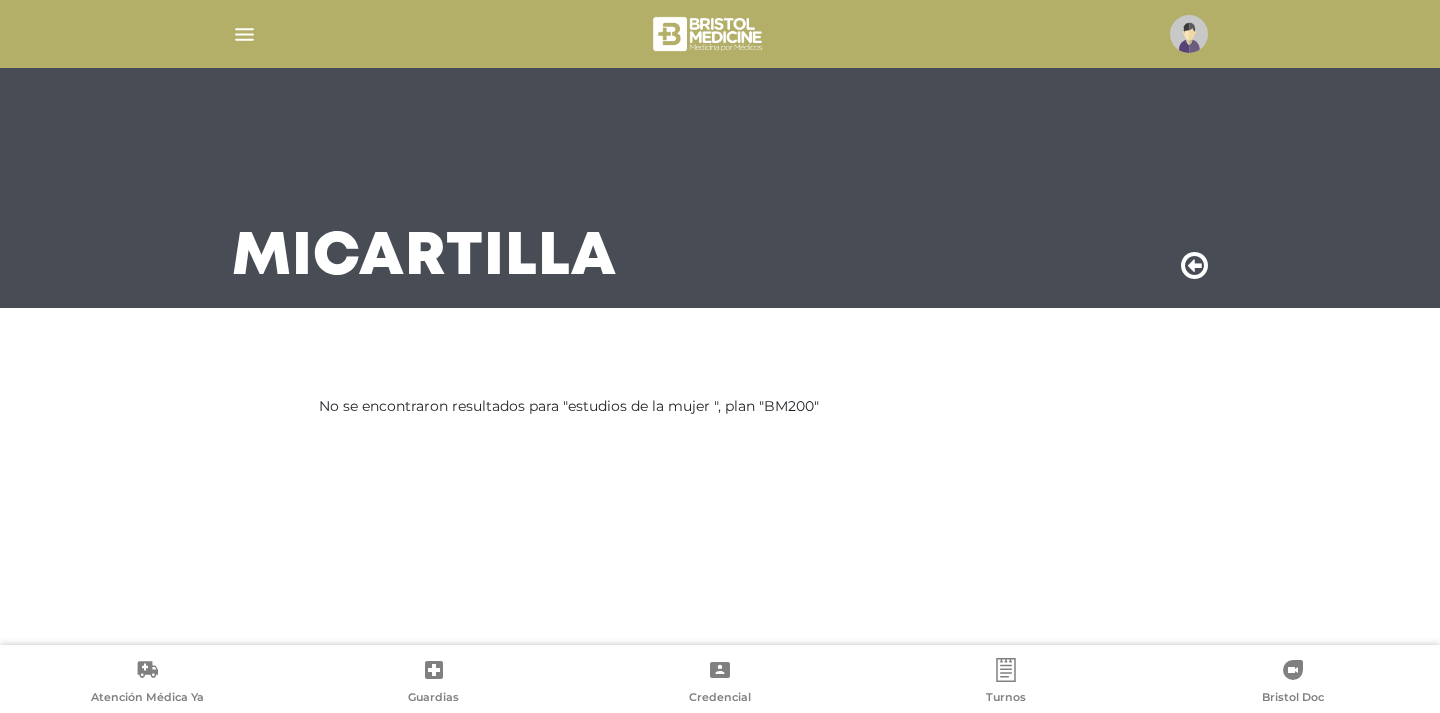 scroll, scrollTop: 0, scrollLeft: 0, axis: both 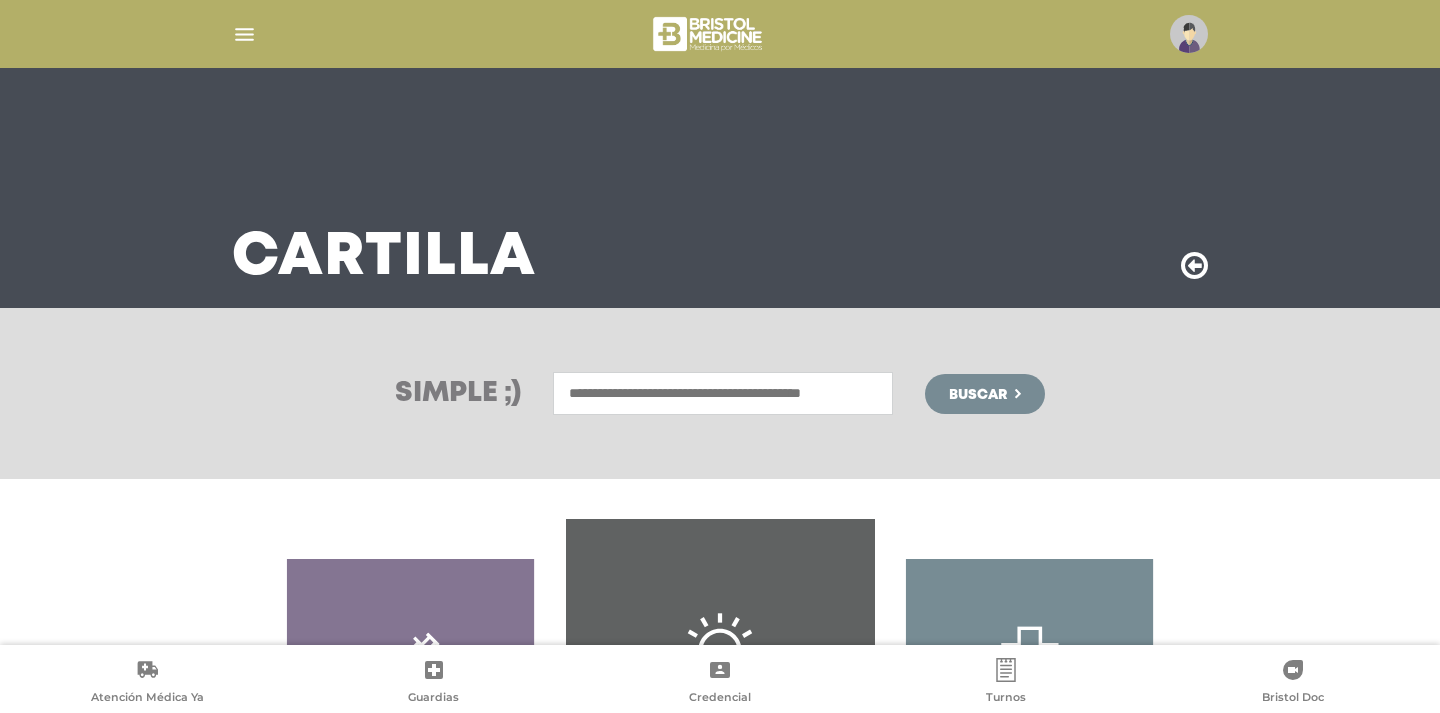 click at bounding box center (723, 393) 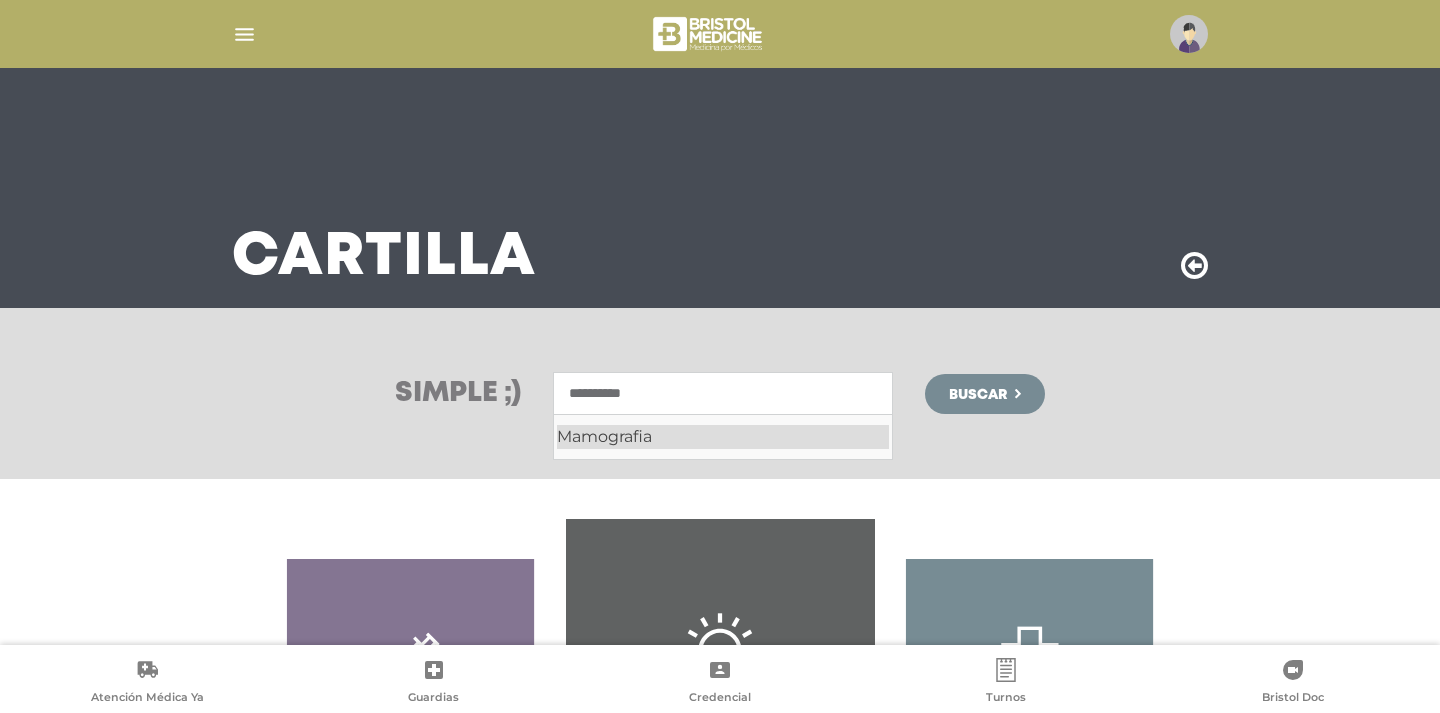 click on "Mamografia" at bounding box center (723, 437) 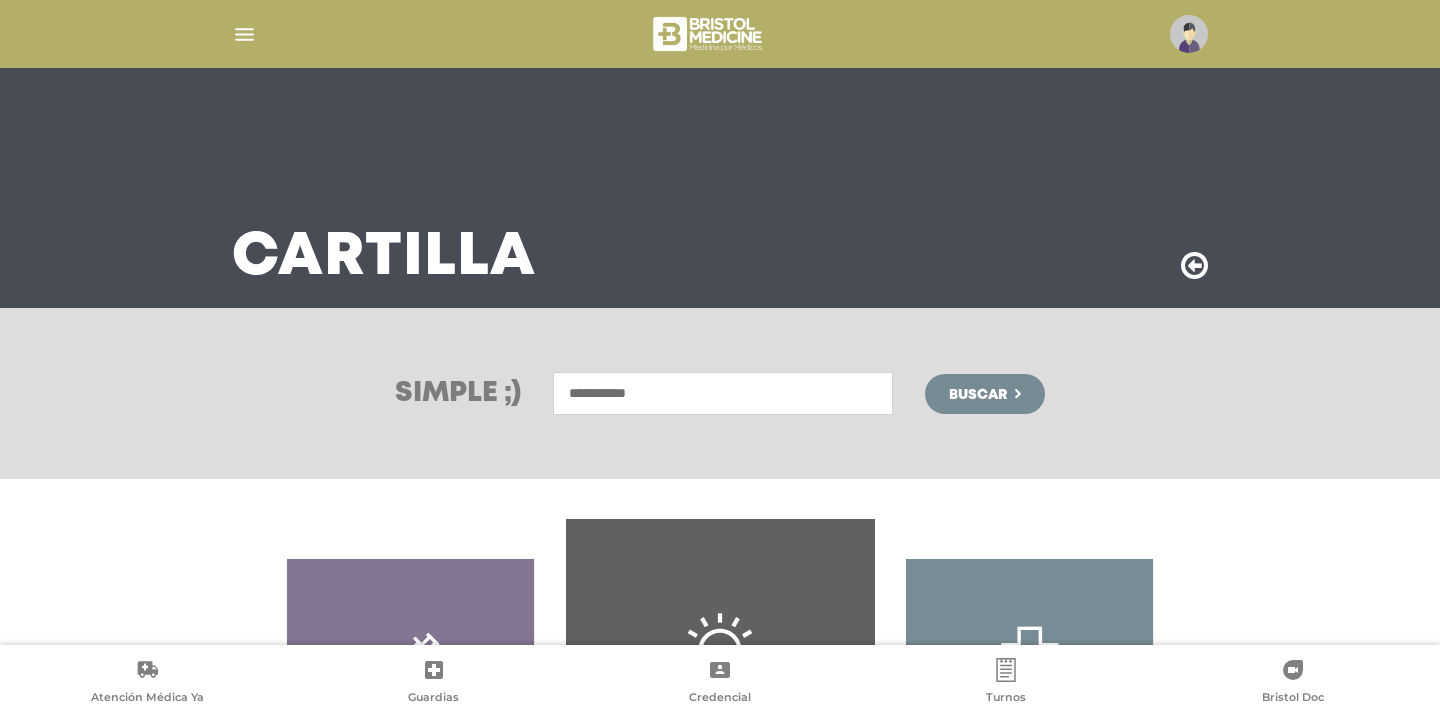 type on "**********" 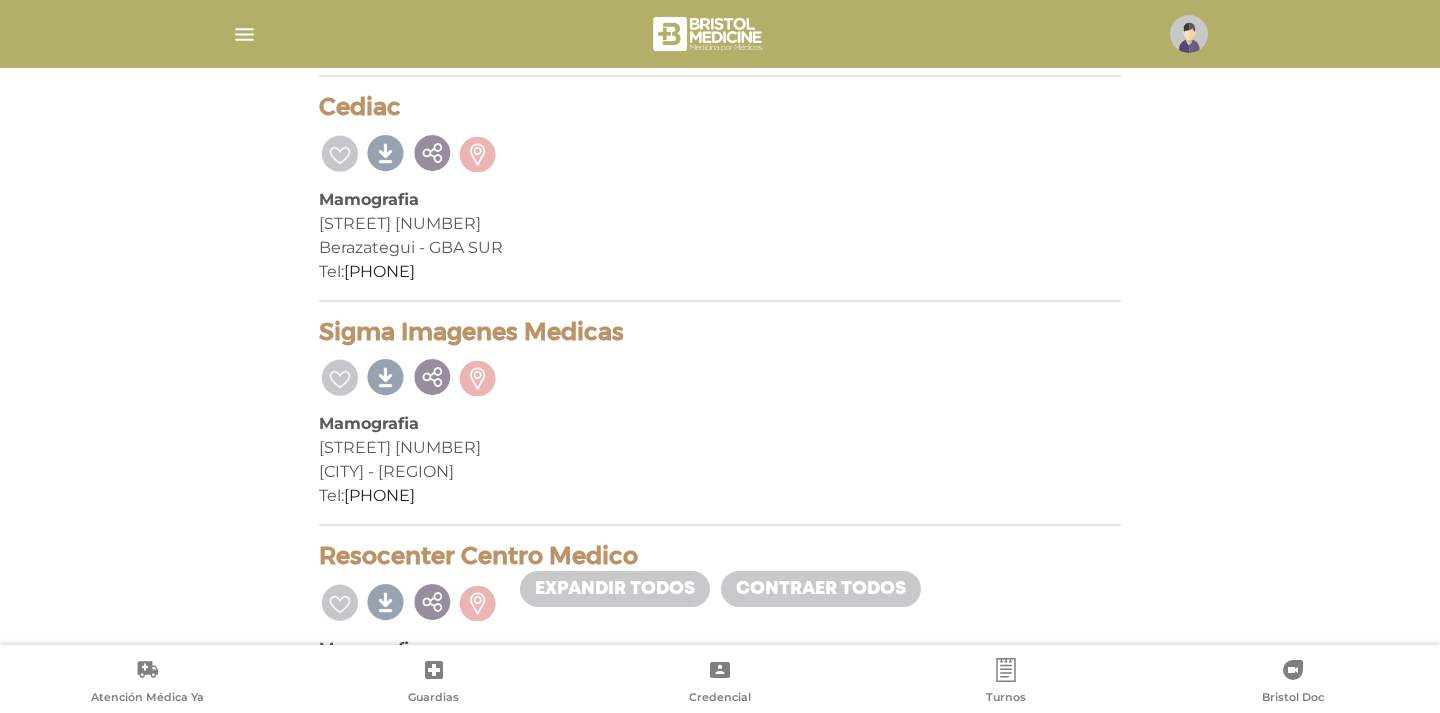 scroll, scrollTop: 0, scrollLeft: 0, axis: both 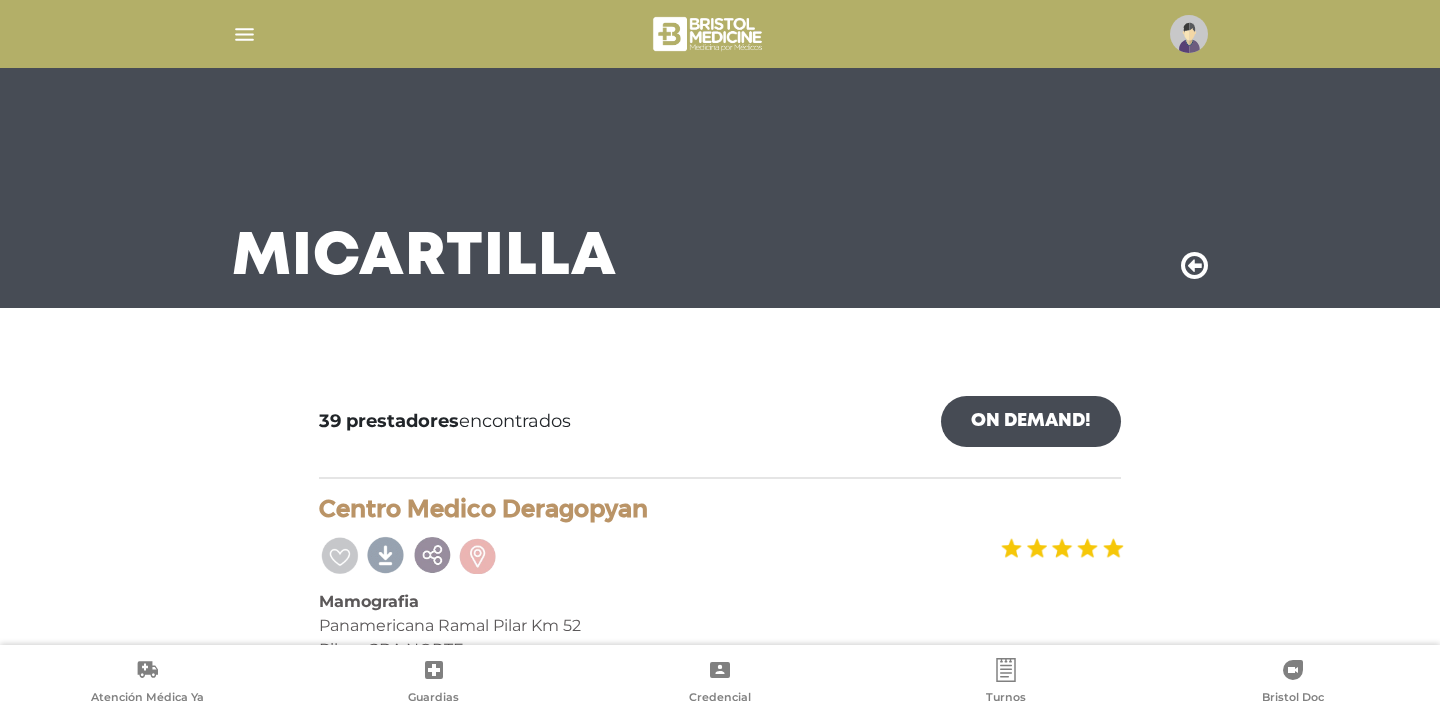 click at bounding box center [1194, 266] 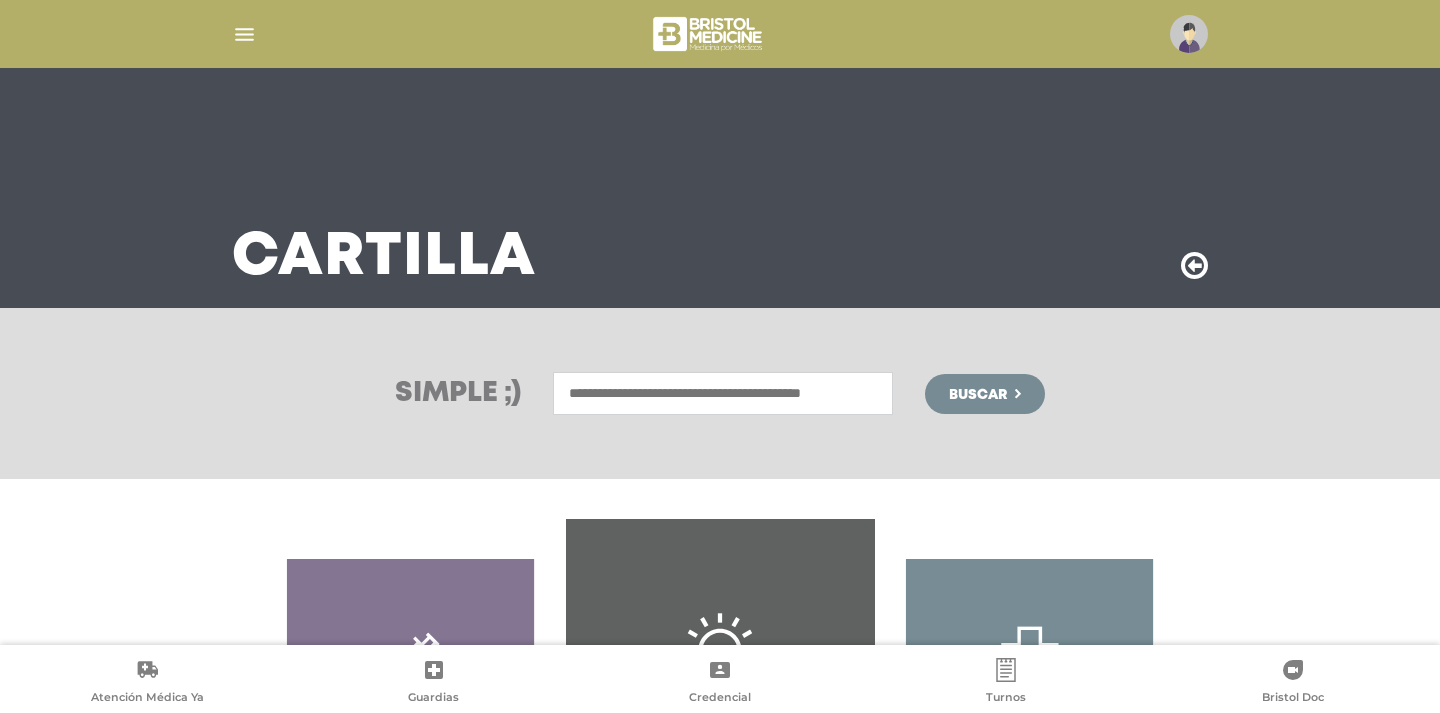 scroll, scrollTop: 0, scrollLeft: 0, axis: both 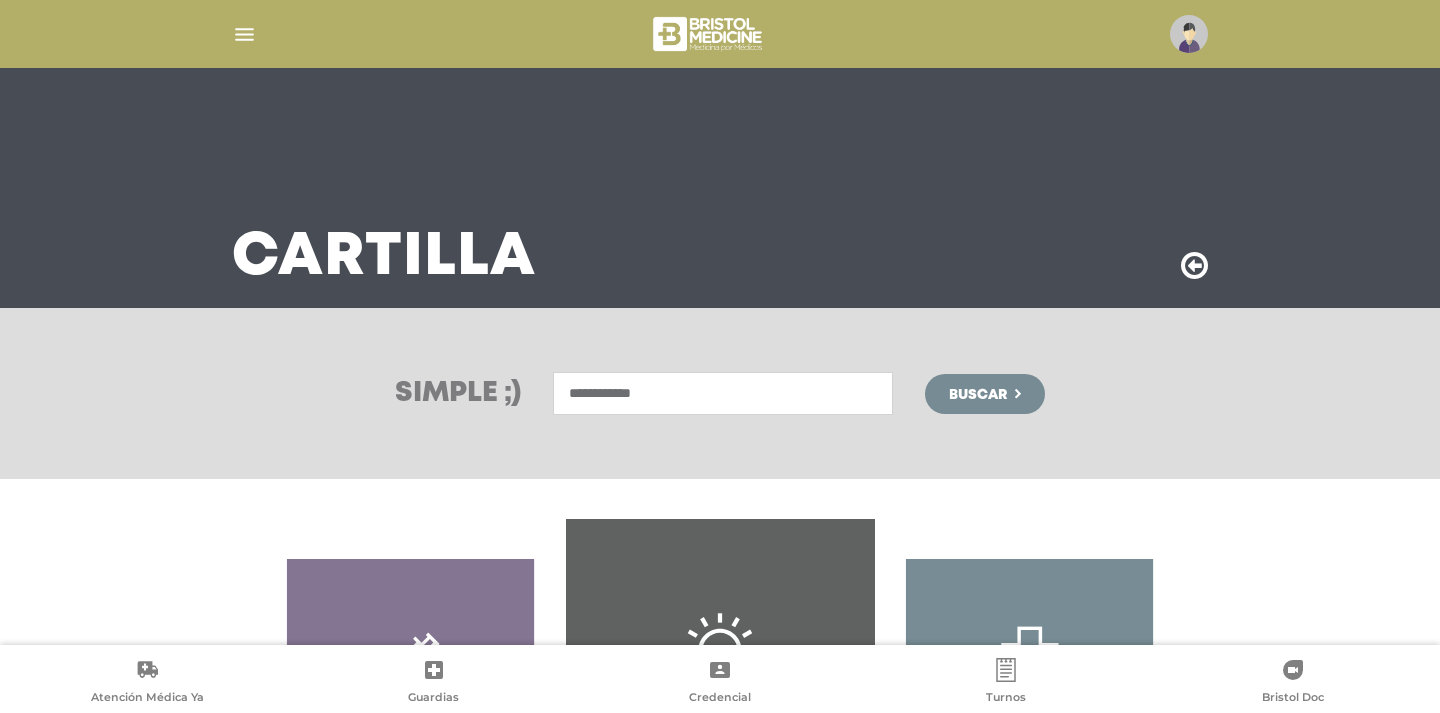 type on "**********" 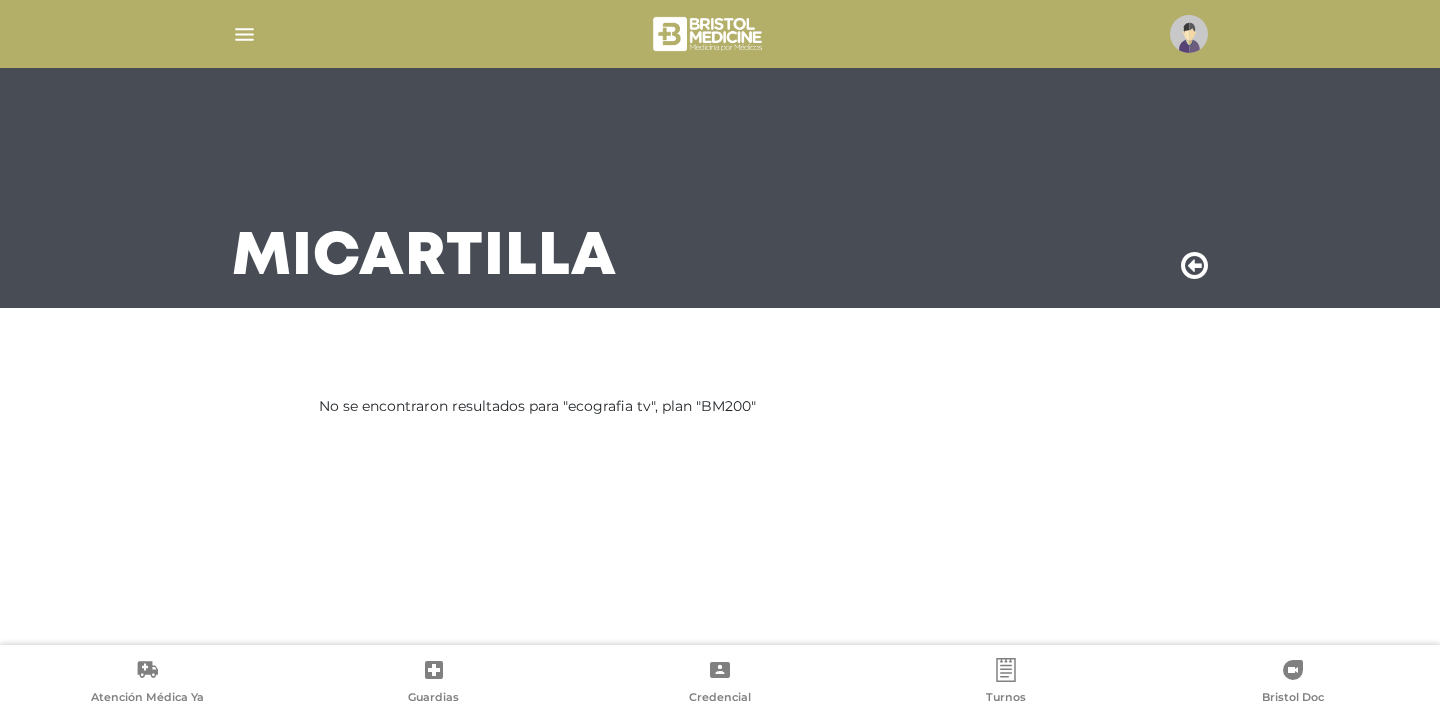 scroll, scrollTop: 0, scrollLeft: 0, axis: both 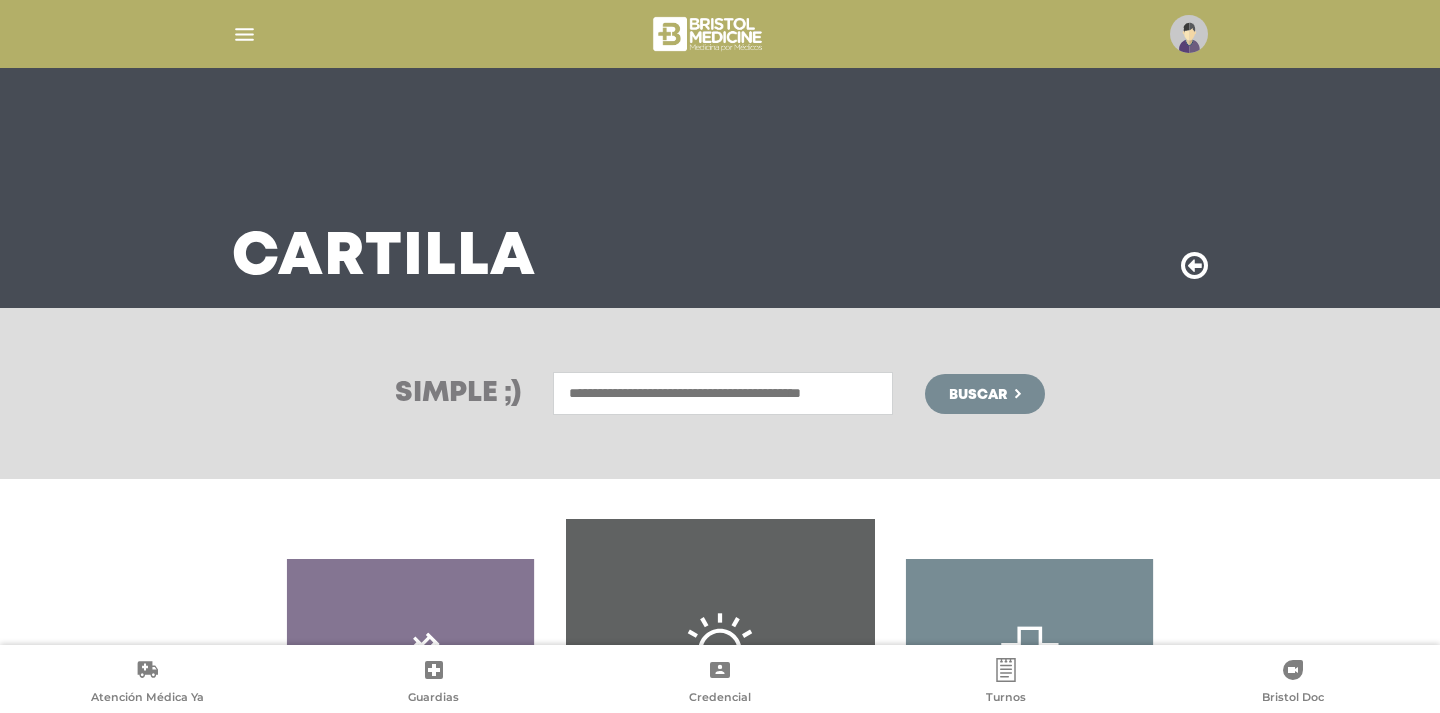 click at bounding box center (723, 393) 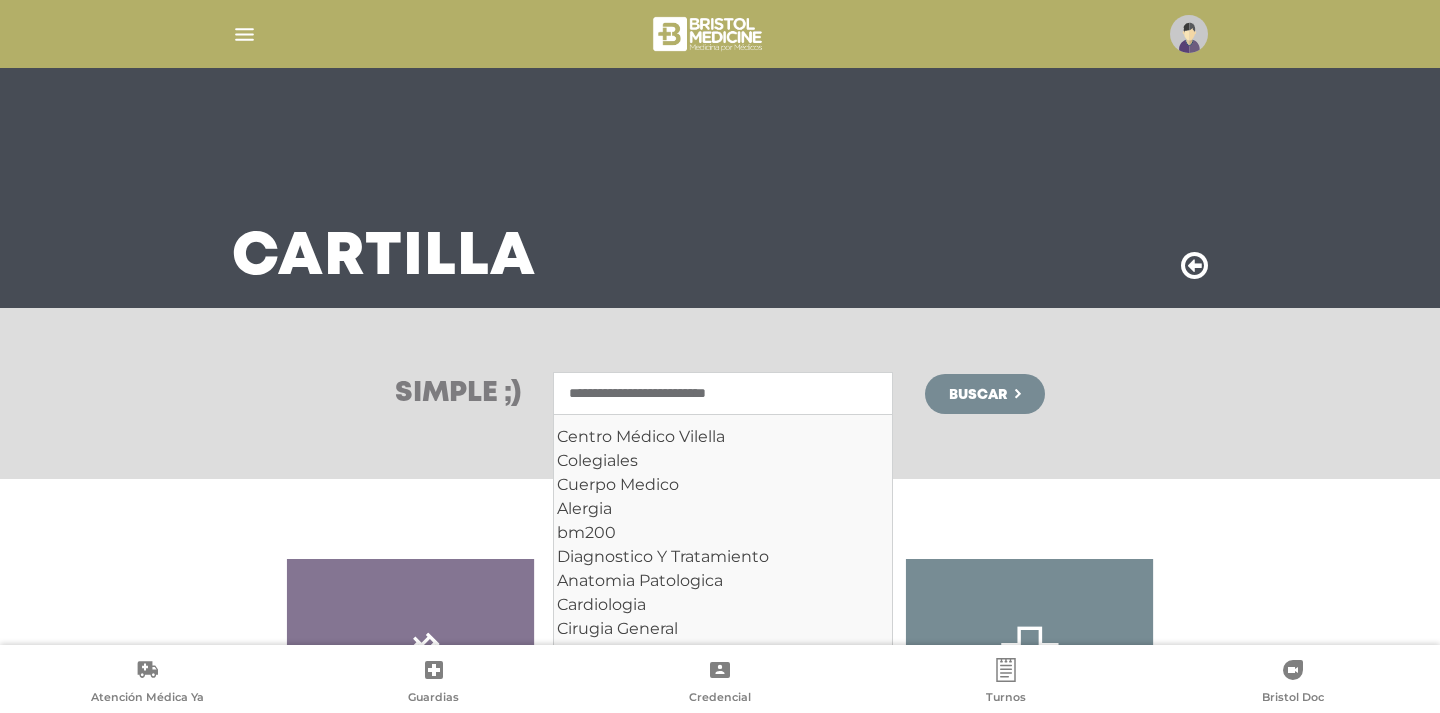 type on "**********" 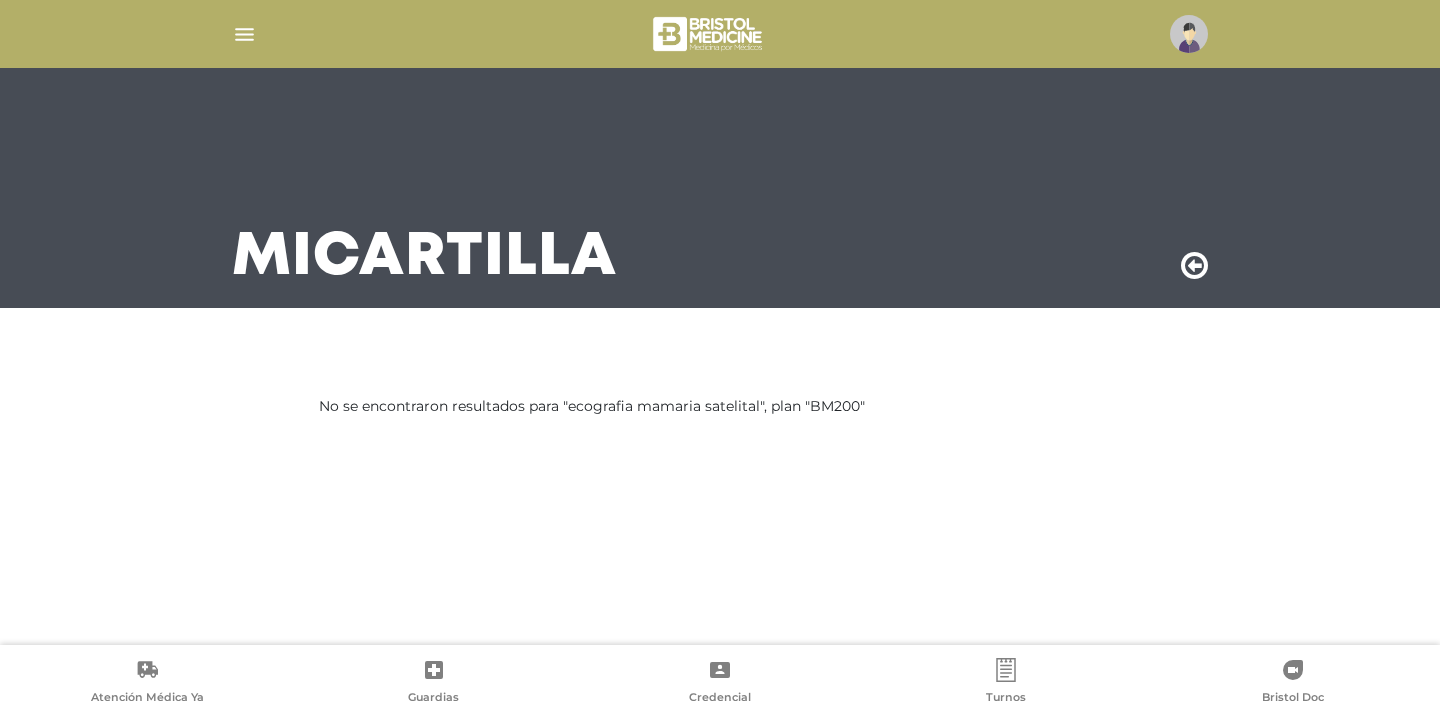 scroll, scrollTop: 0, scrollLeft: 0, axis: both 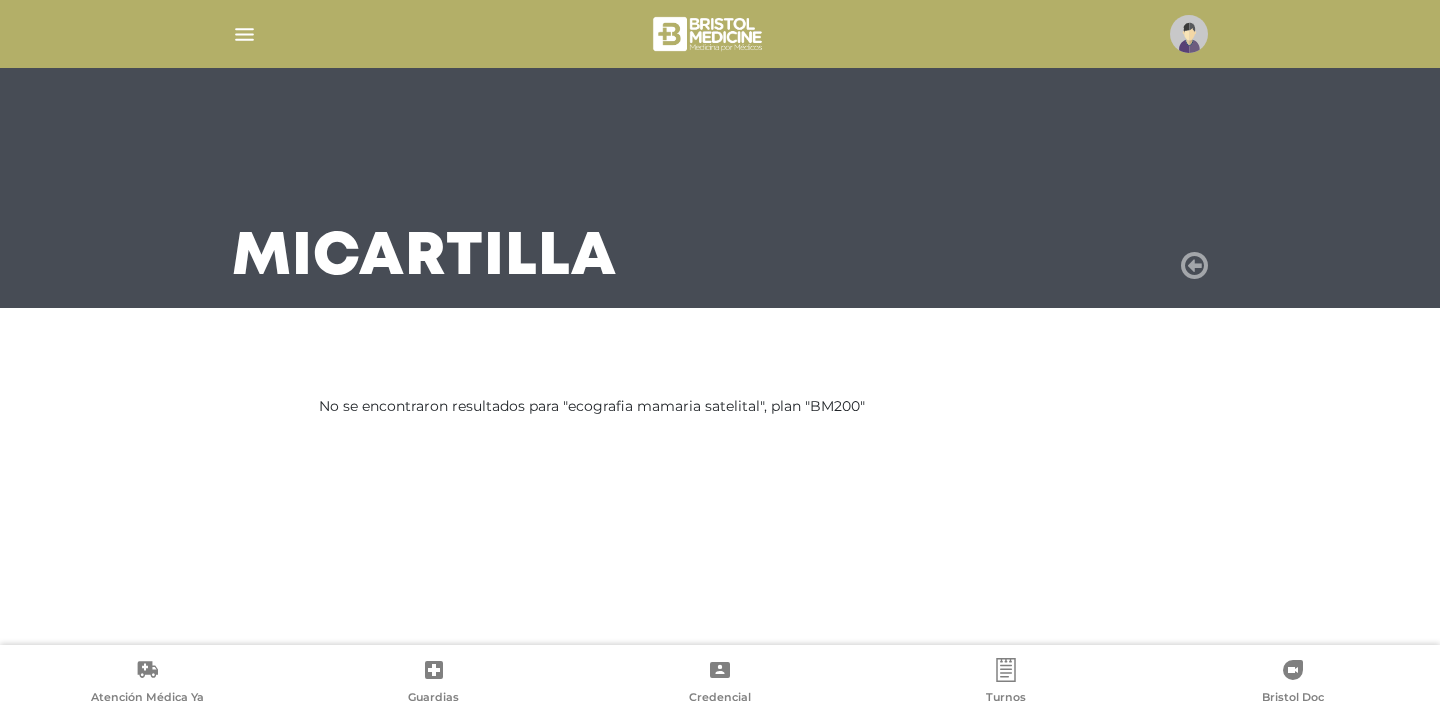 click at bounding box center (1194, 266) 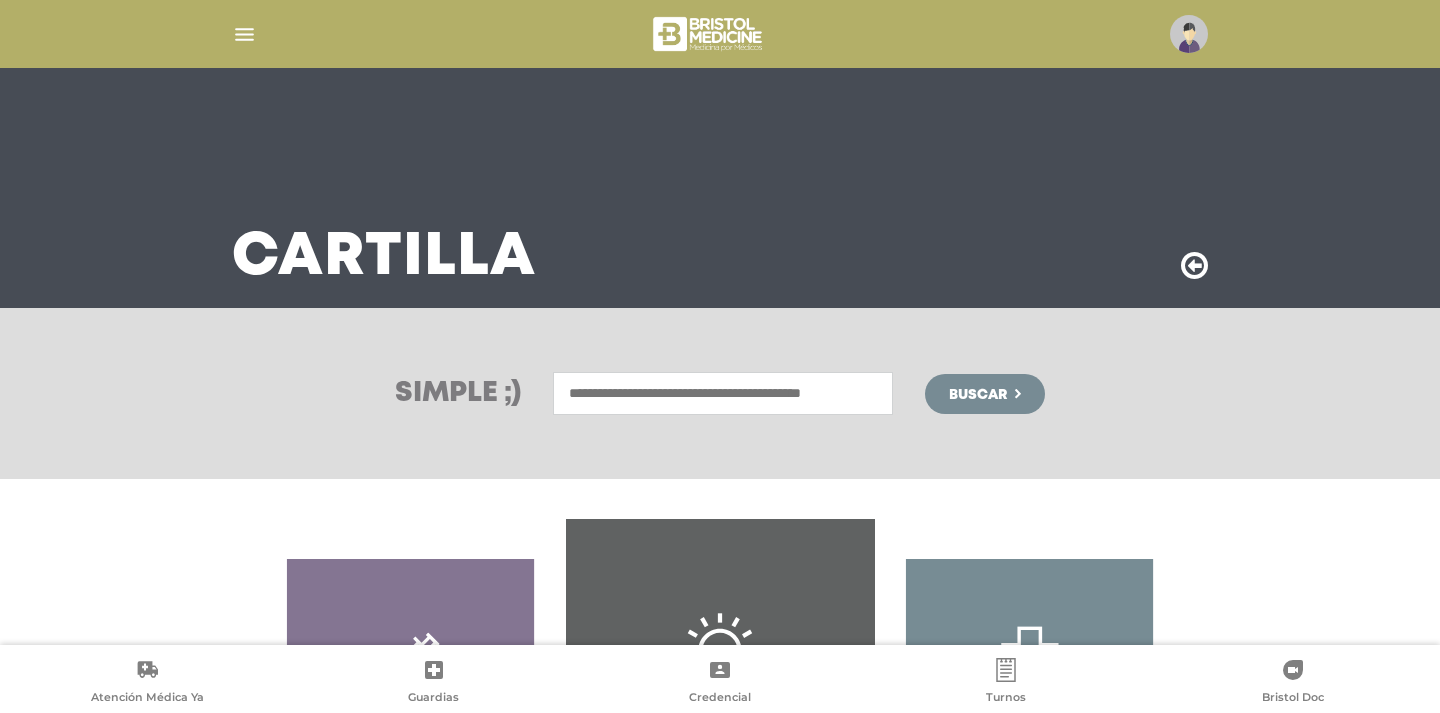 scroll, scrollTop: 0, scrollLeft: 0, axis: both 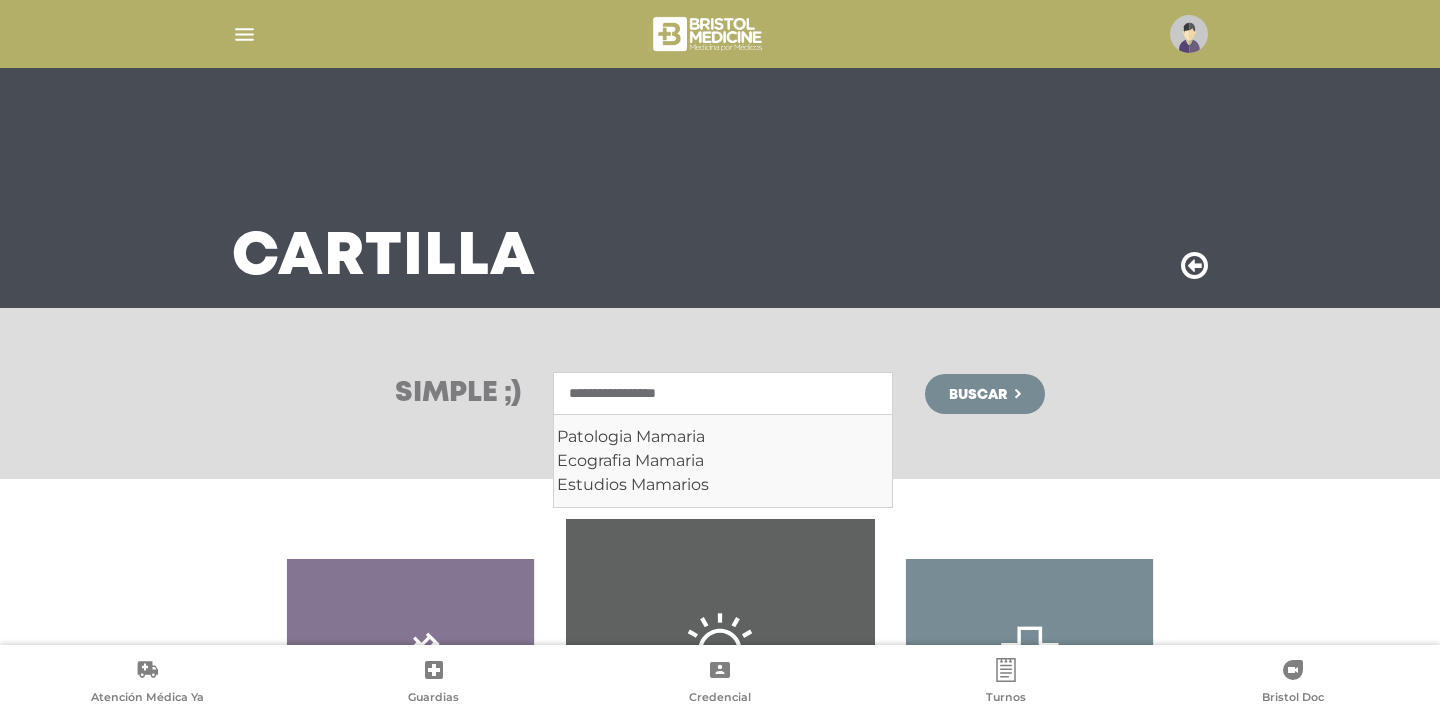 type on "**********" 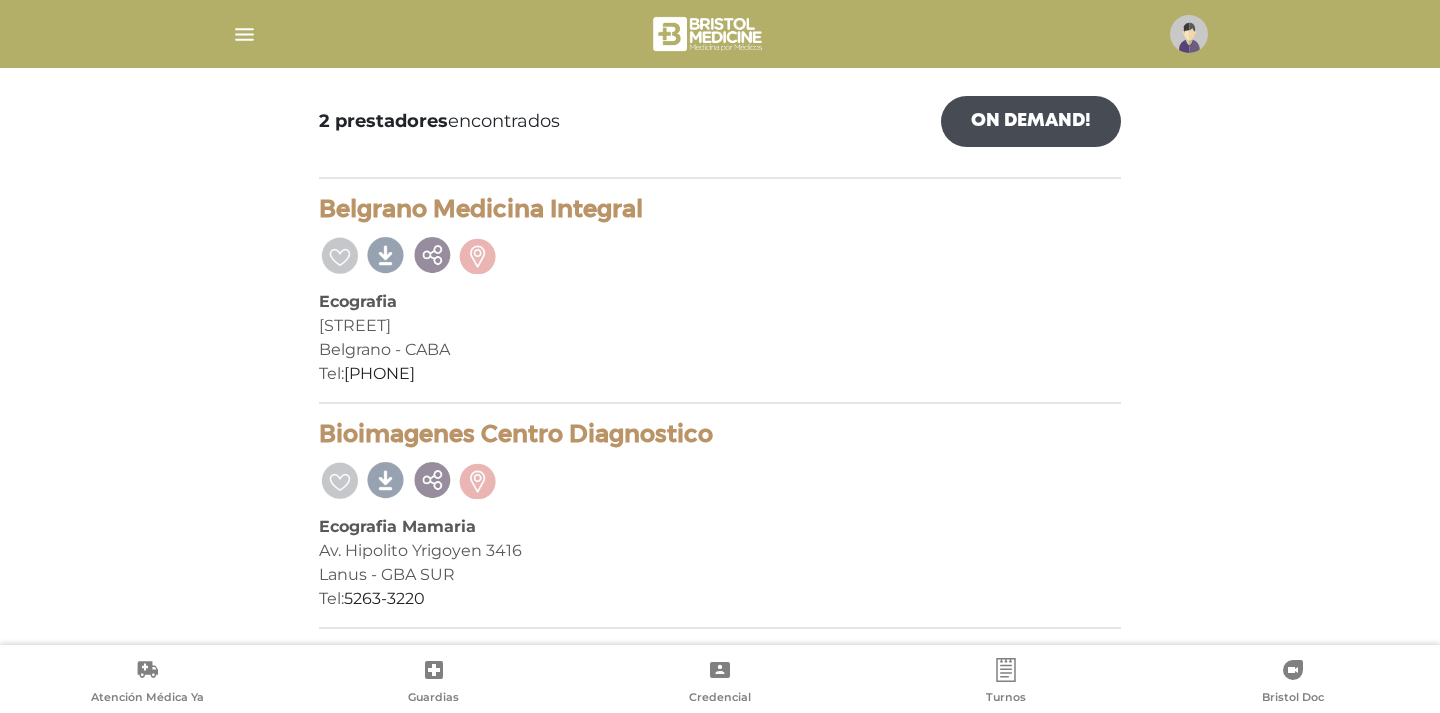 scroll, scrollTop: 0, scrollLeft: 0, axis: both 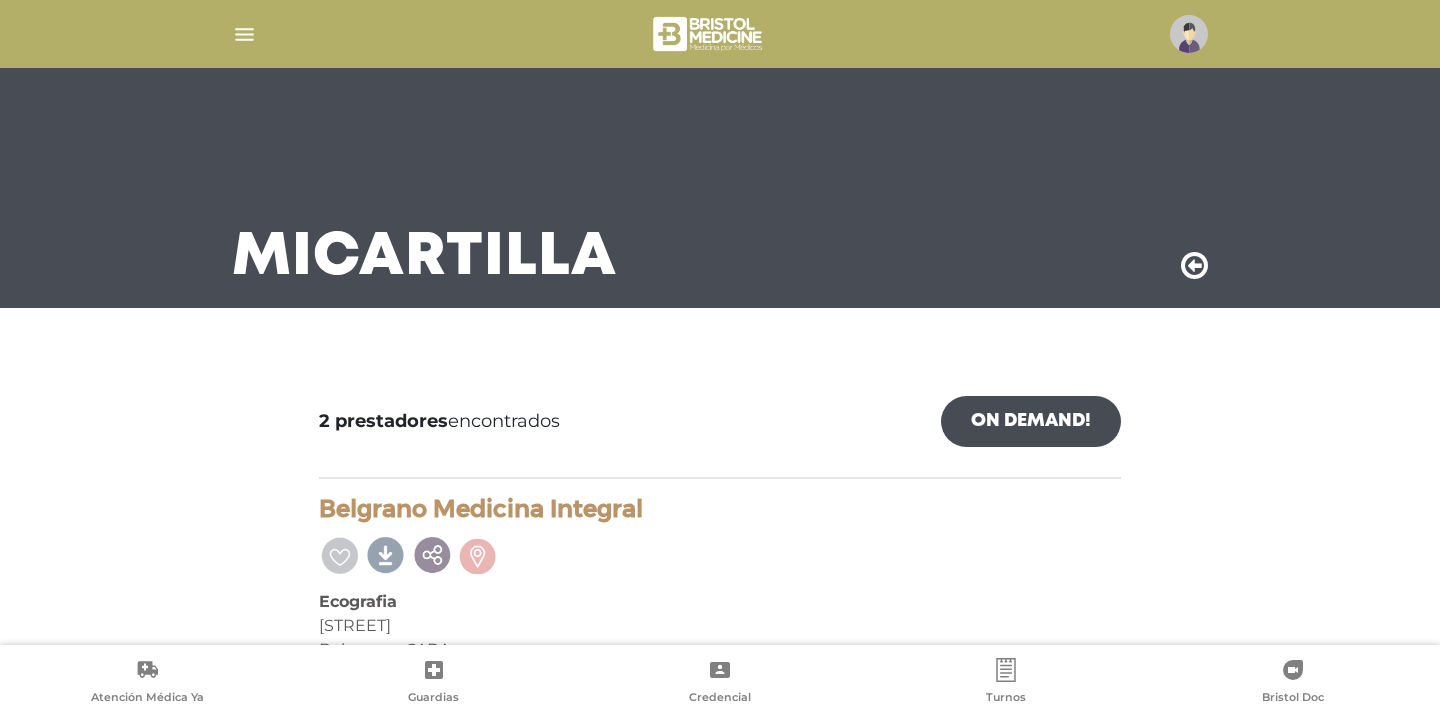 click at bounding box center (1194, 266) 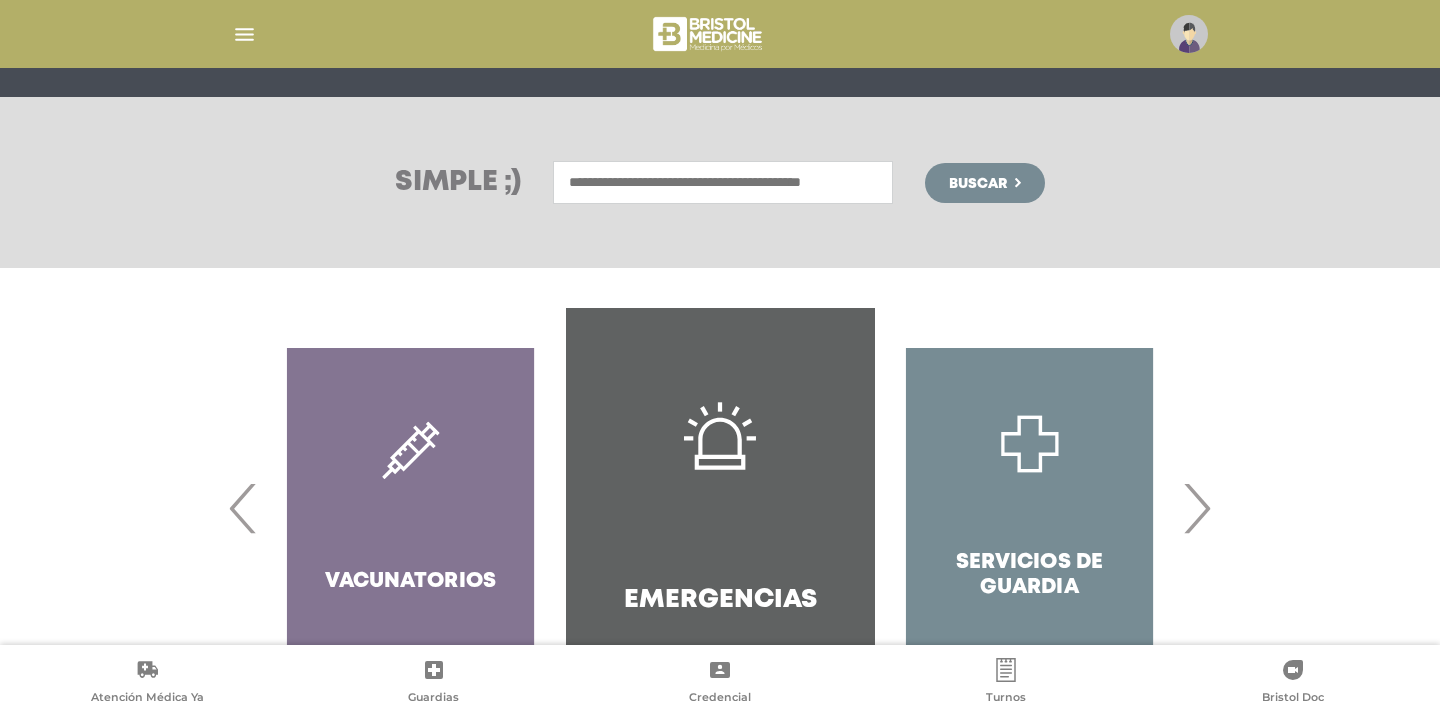scroll, scrollTop: 314, scrollLeft: 0, axis: vertical 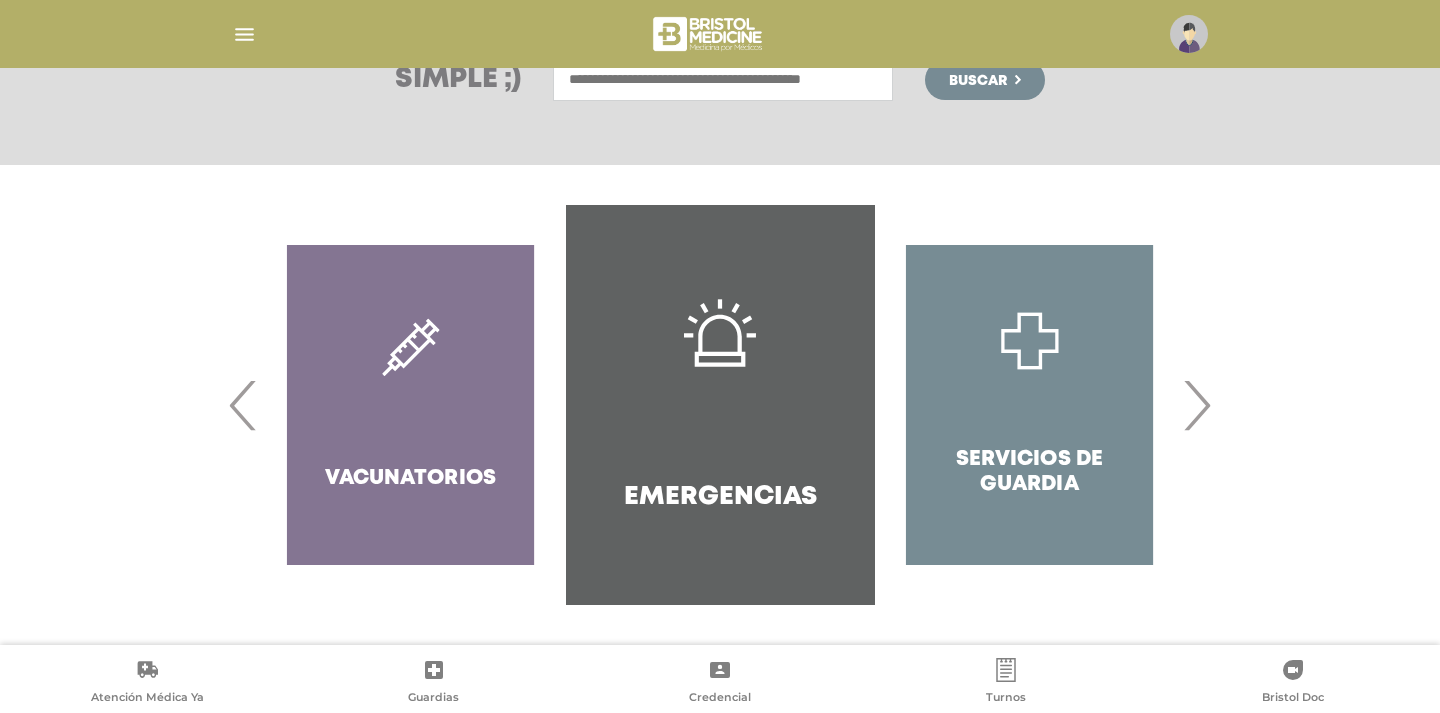 click on "›" at bounding box center [1196, 405] 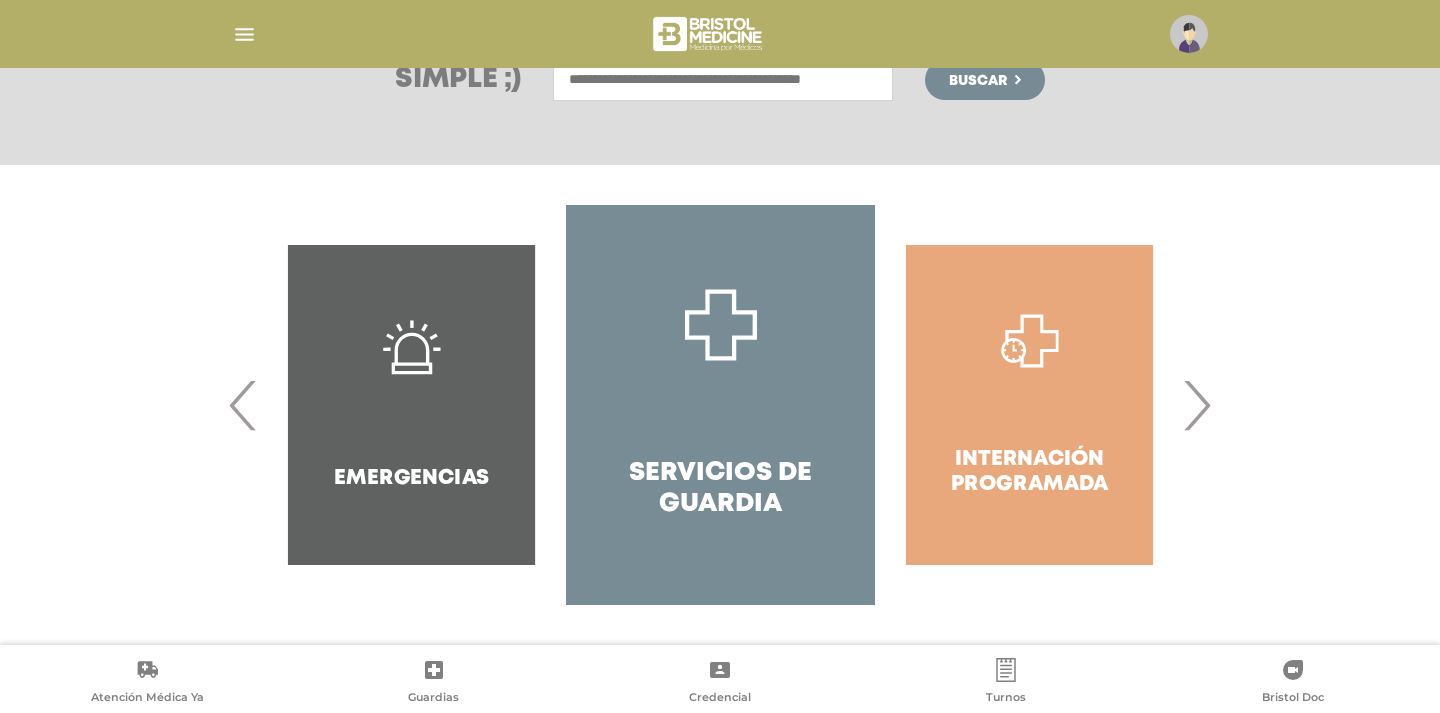 click on "›" at bounding box center [1196, 405] 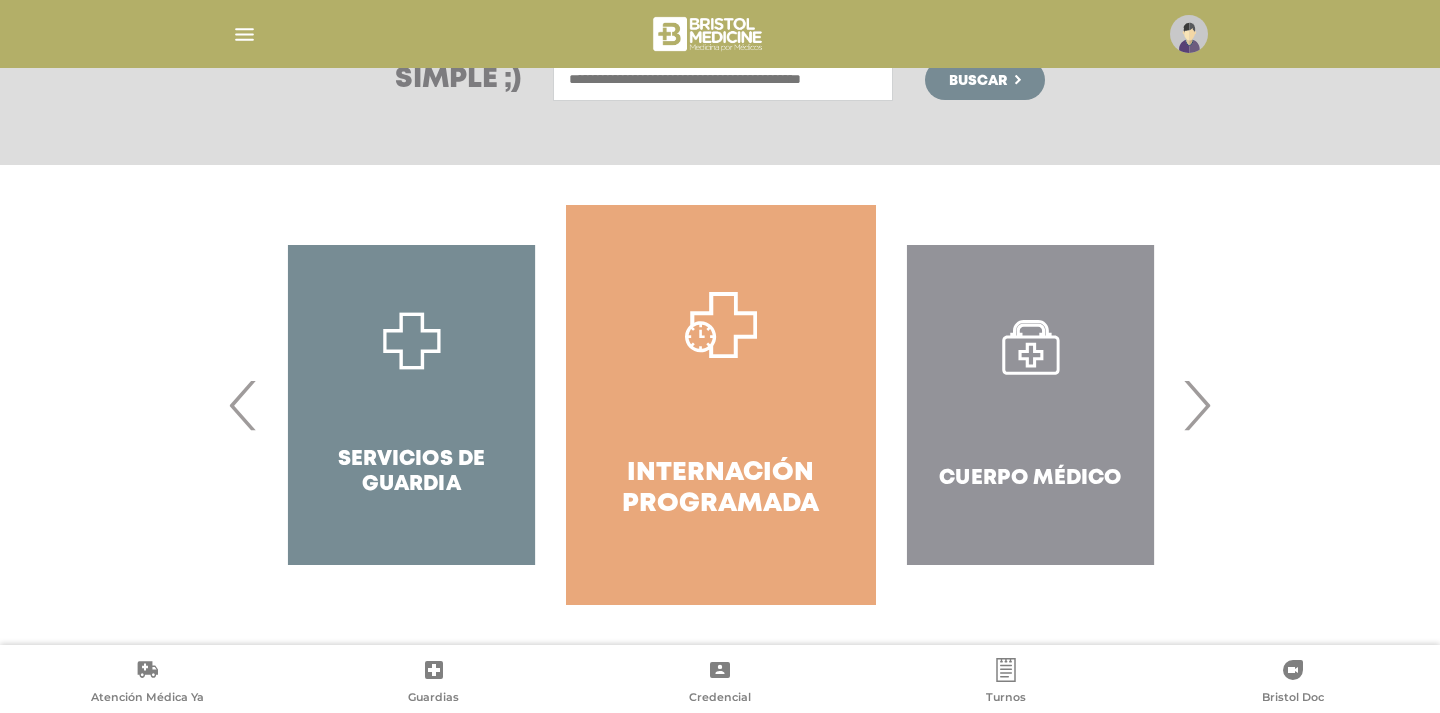 click on "›" at bounding box center (1196, 405) 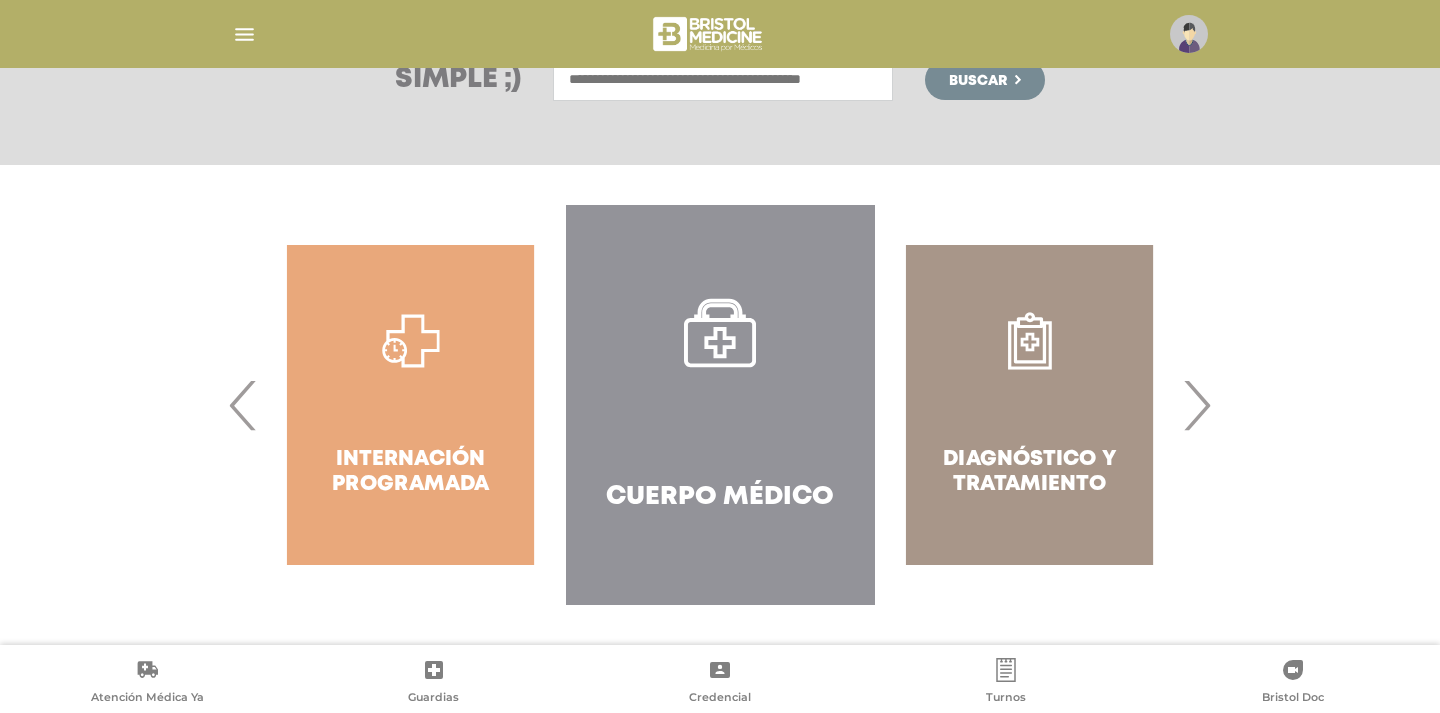 click on "›" at bounding box center [1196, 405] 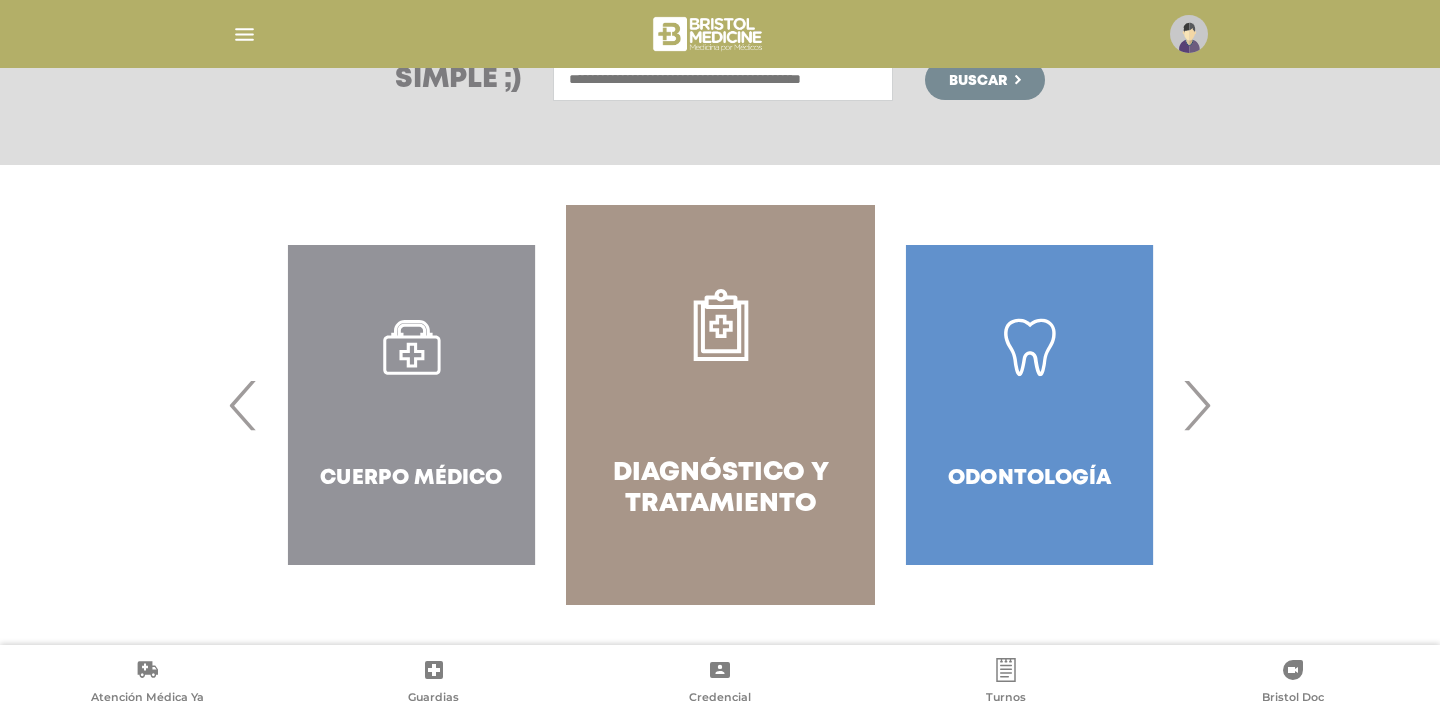 click on "›" at bounding box center (1196, 405) 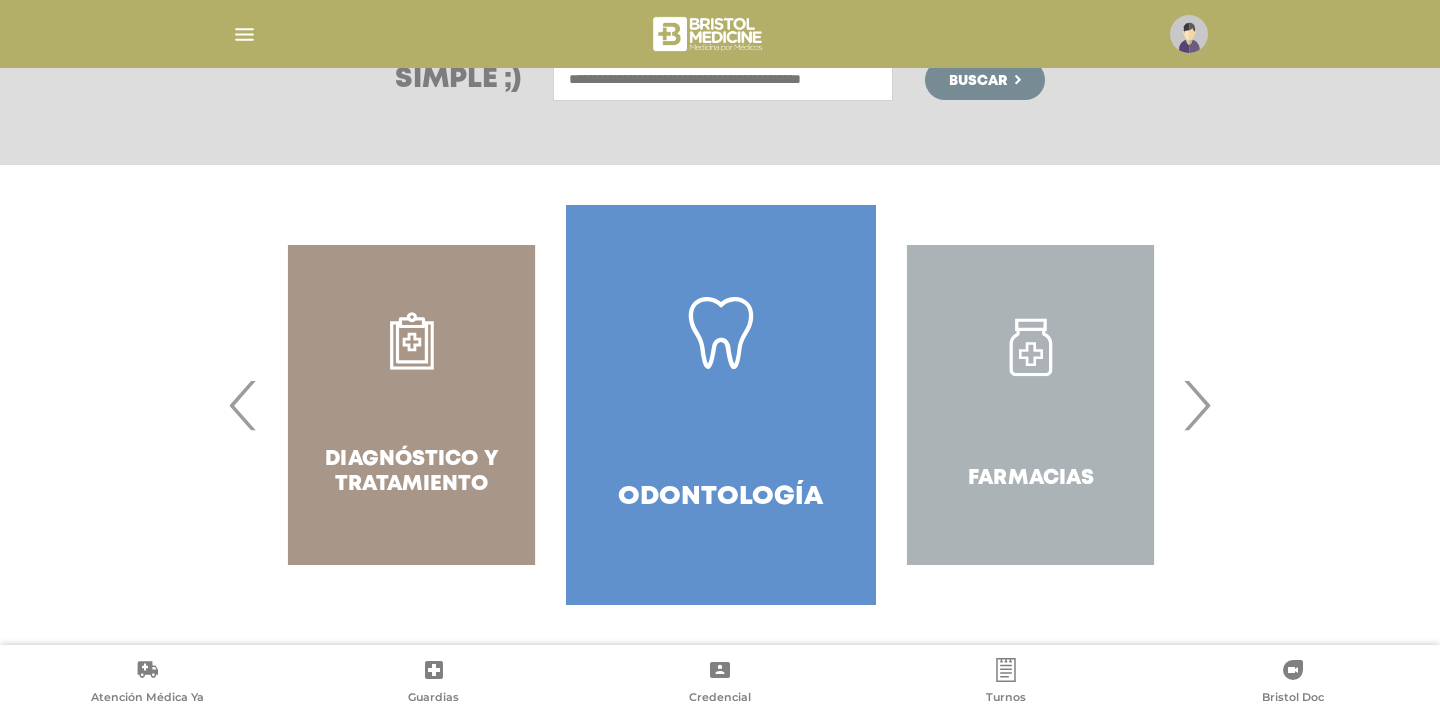 click on "›" at bounding box center [1196, 405] 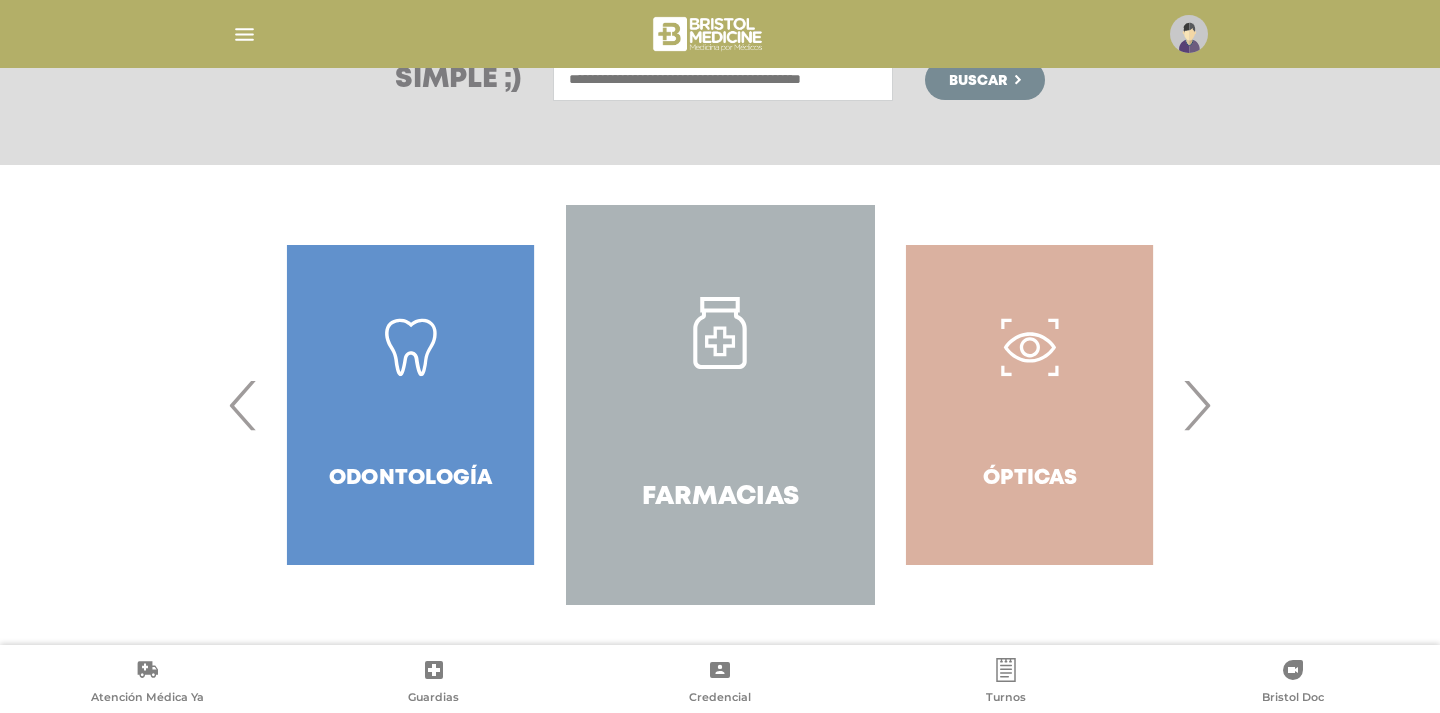 click on "›" at bounding box center [1196, 405] 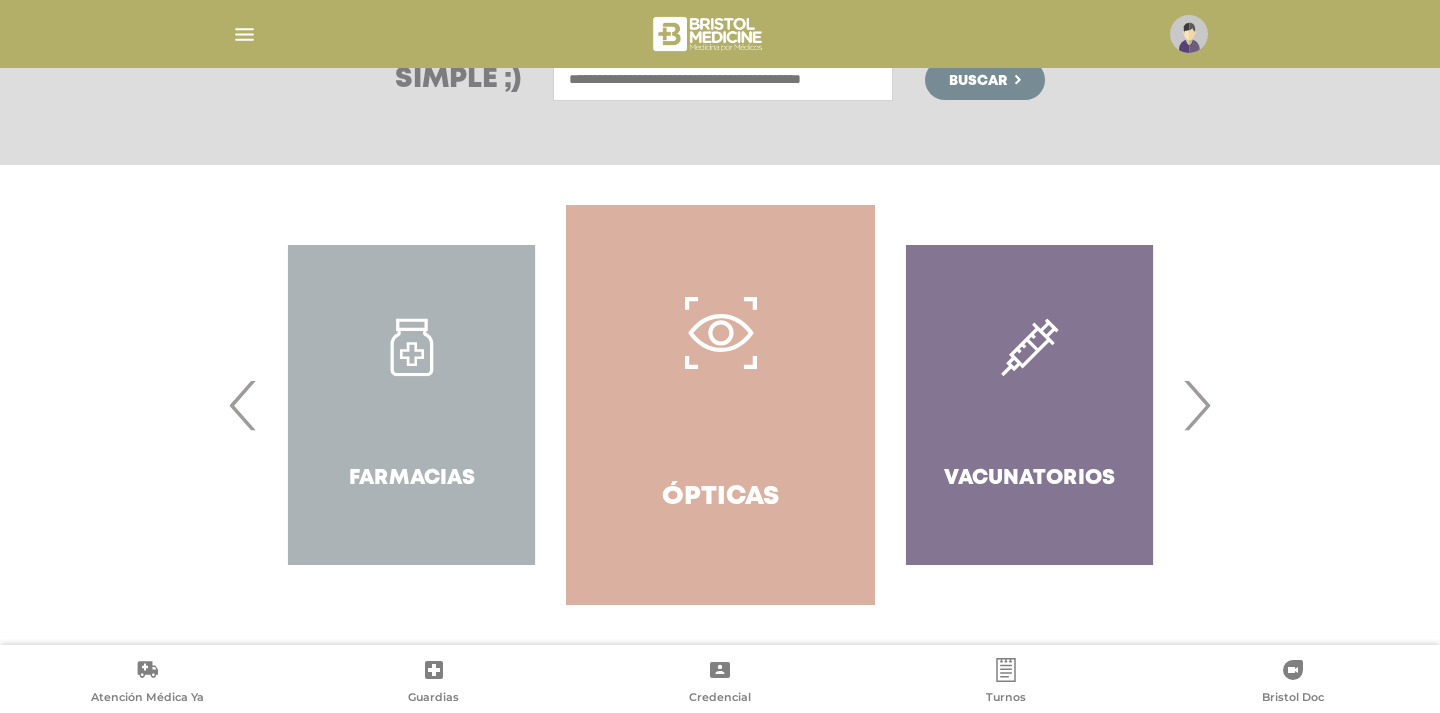 click on "›" at bounding box center [1196, 405] 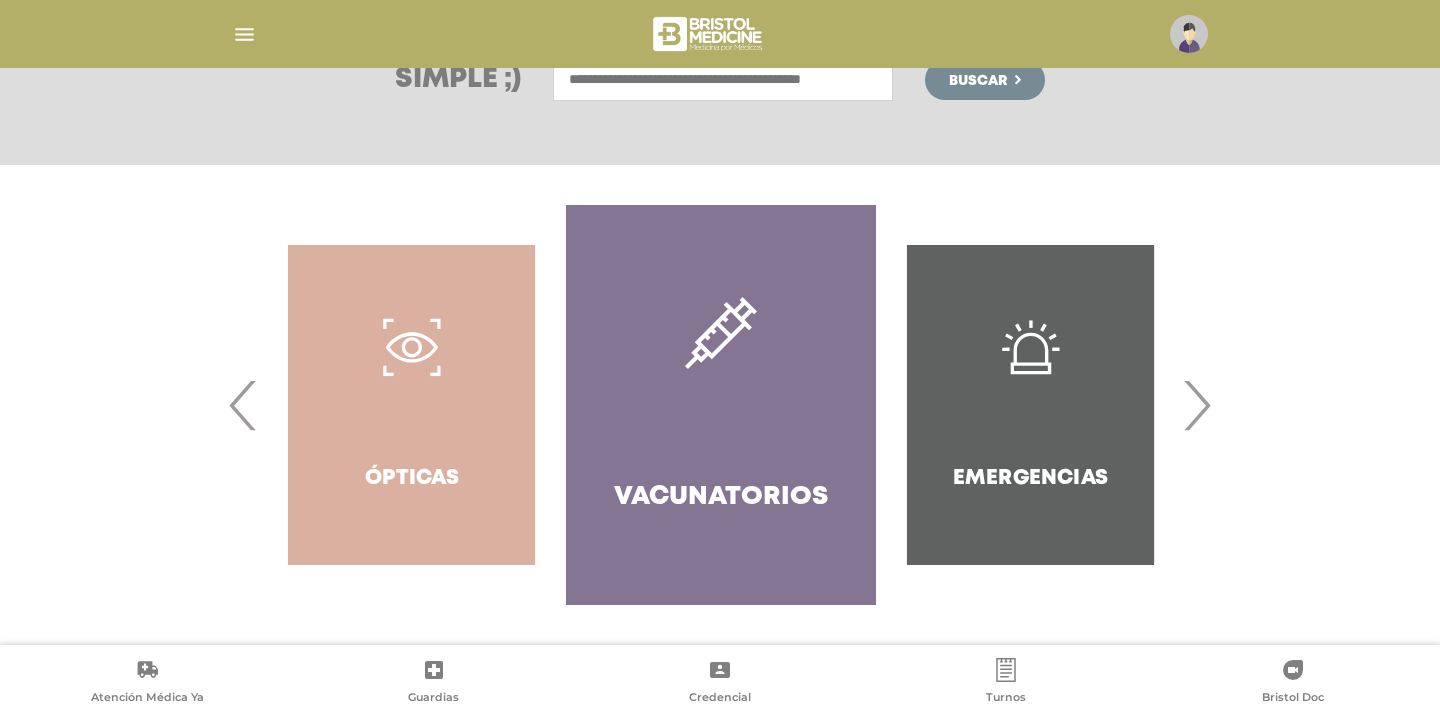 click on "›" at bounding box center (1196, 405) 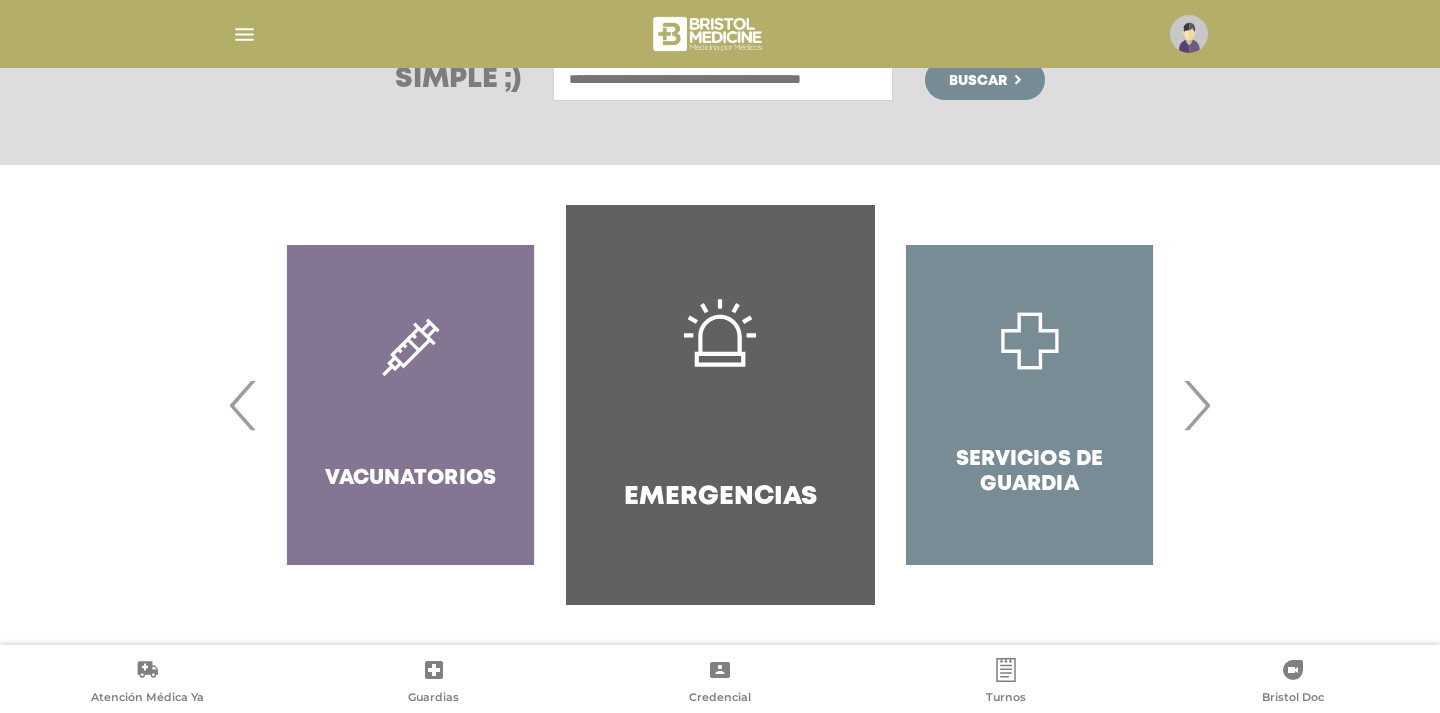 click on "›" at bounding box center (1196, 405) 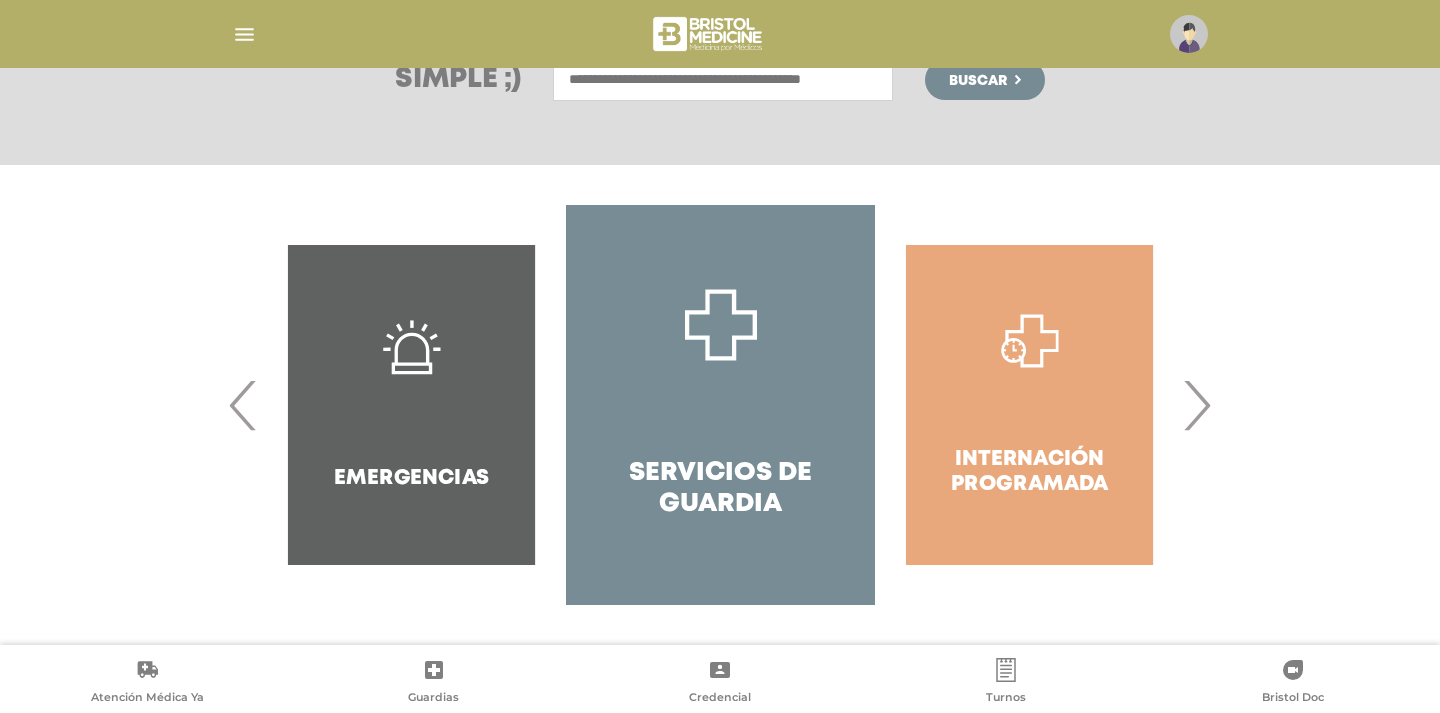 click on "›" at bounding box center (1196, 405) 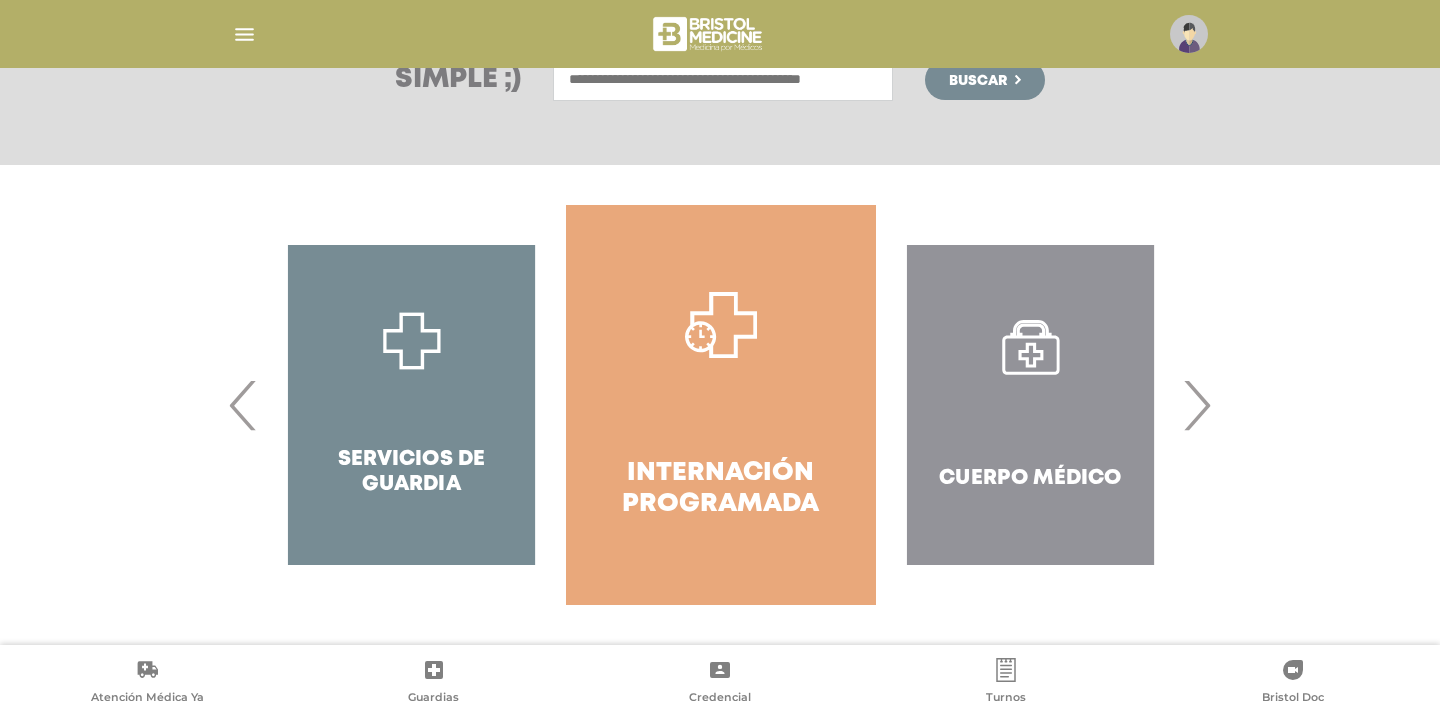 click on "›" at bounding box center [1196, 405] 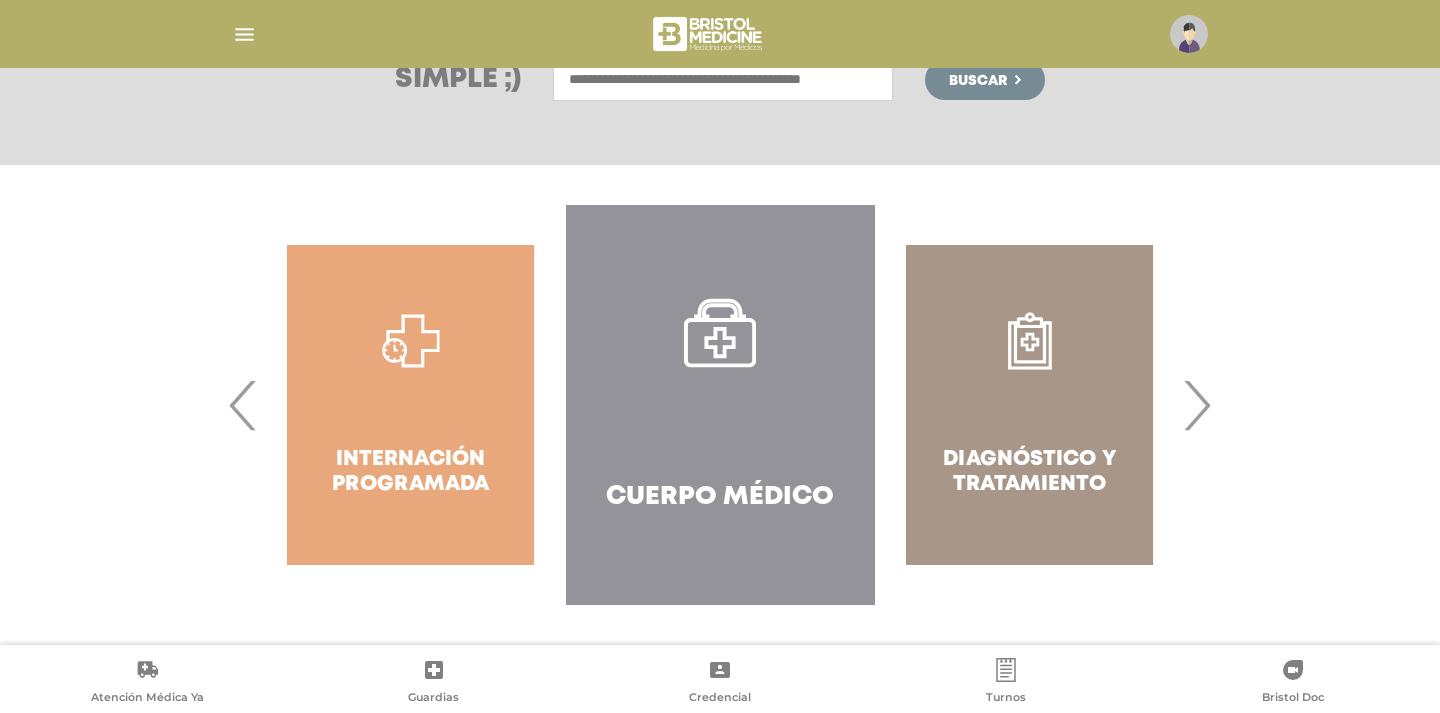 click on "Cuerpo Médico" at bounding box center [720, 405] 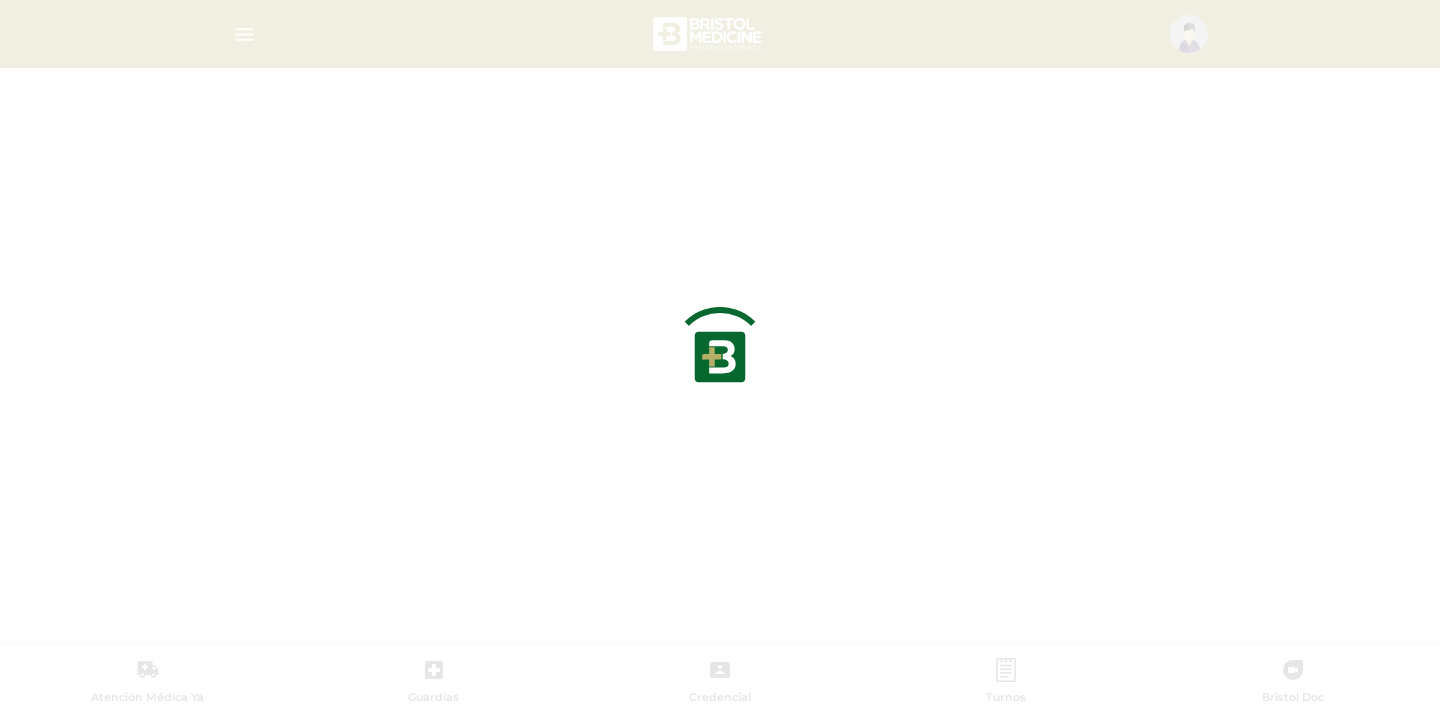 scroll, scrollTop: 0, scrollLeft: 0, axis: both 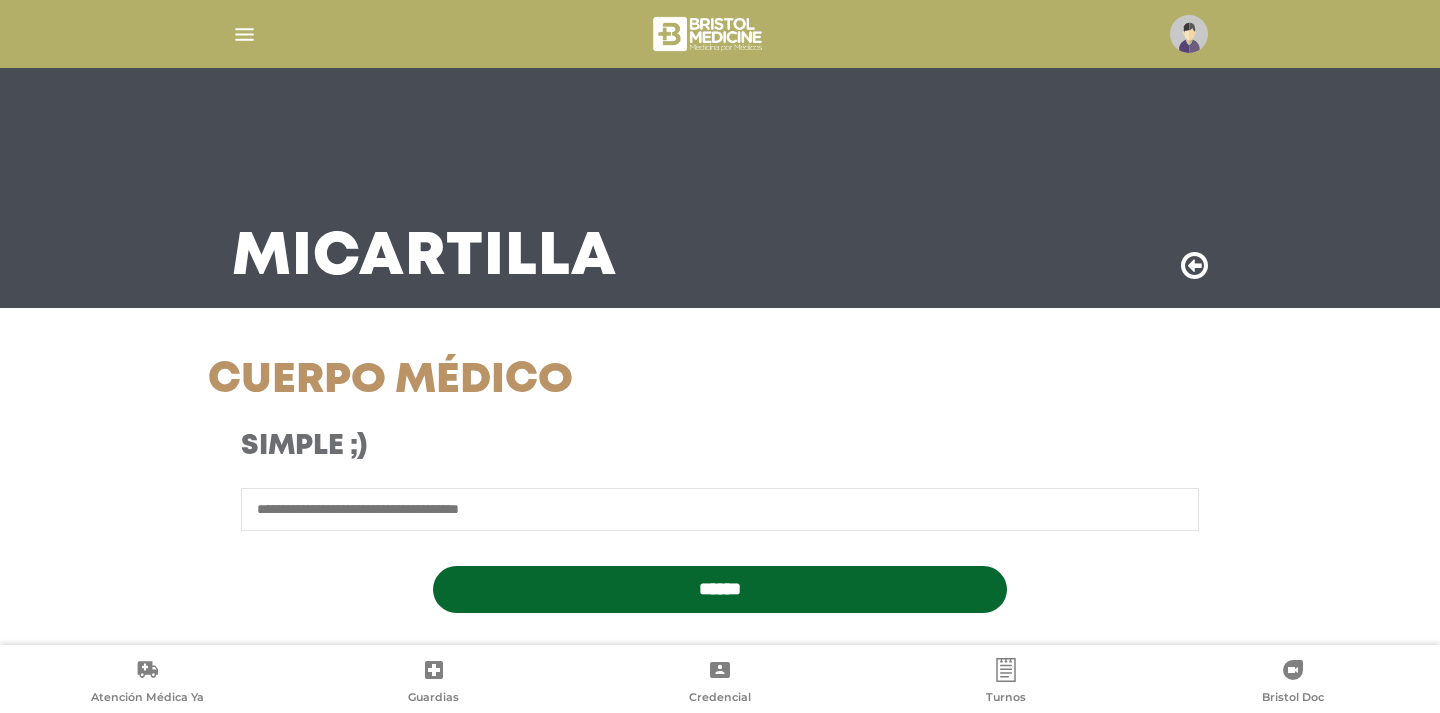 click at bounding box center (720, 509) 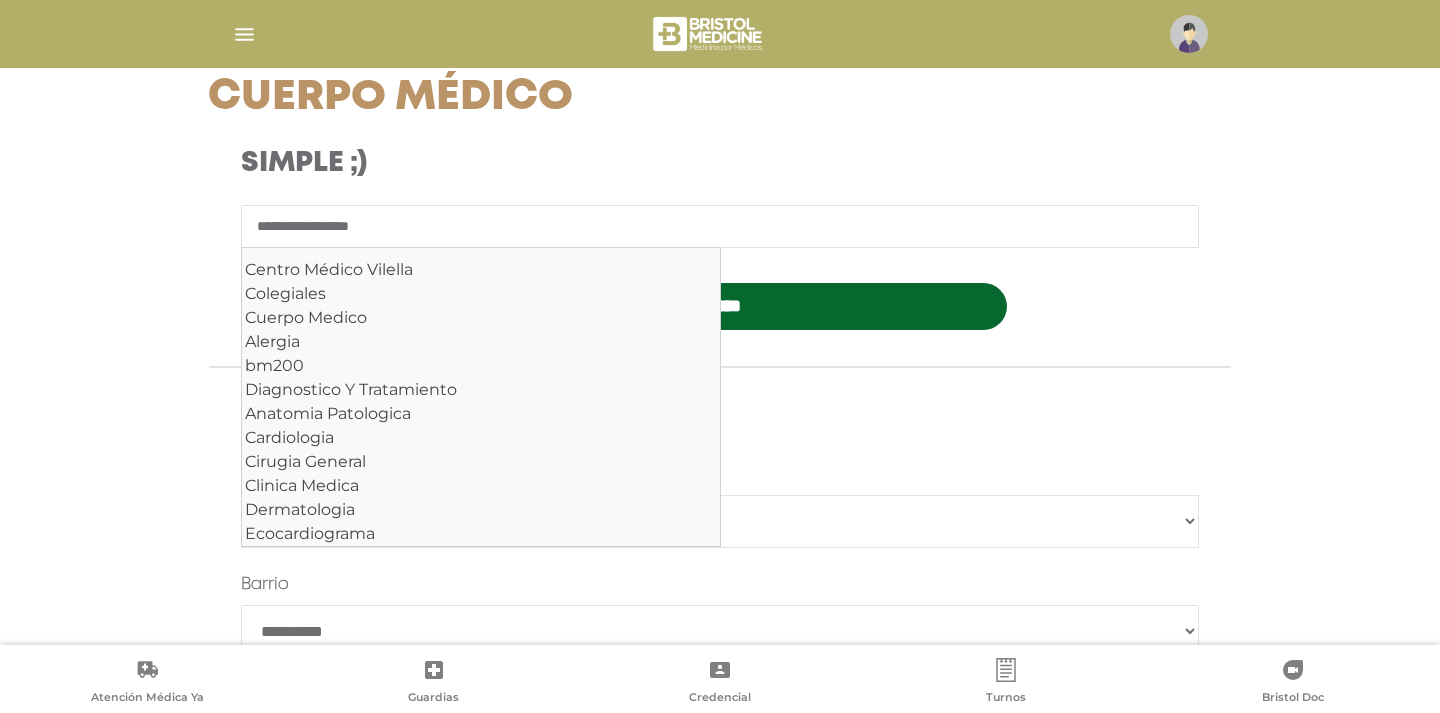 scroll, scrollTop: 293, scrollLeft: 0, axis: vertical 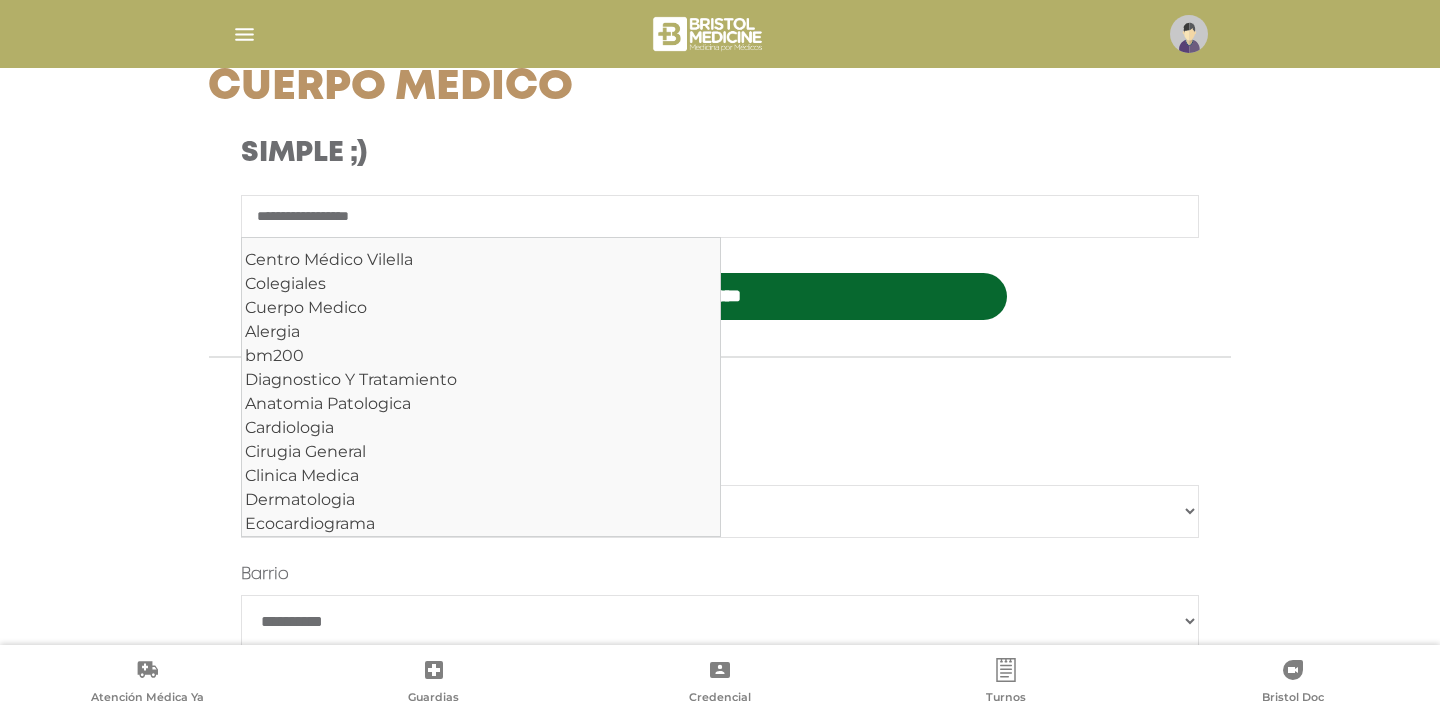 type on "**********" 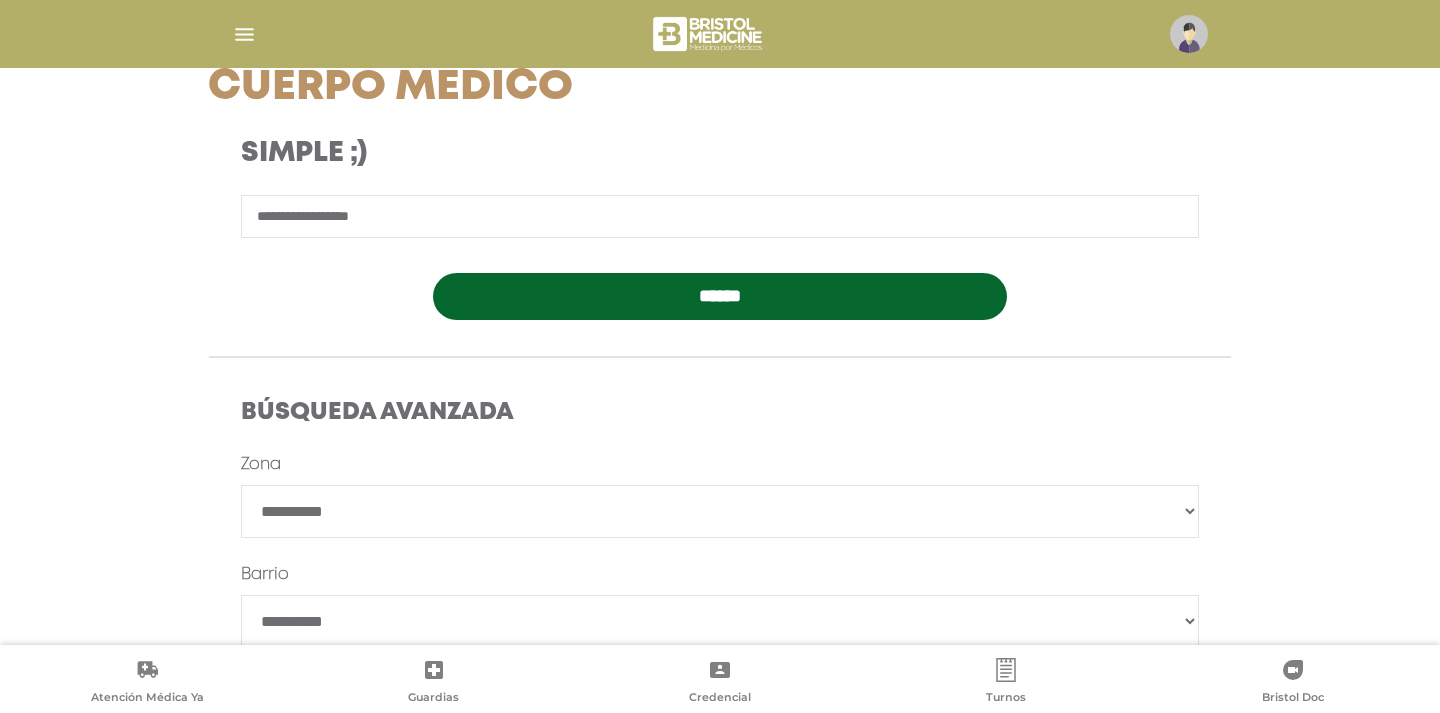 click on "**********" at bounding box center [720, 477] 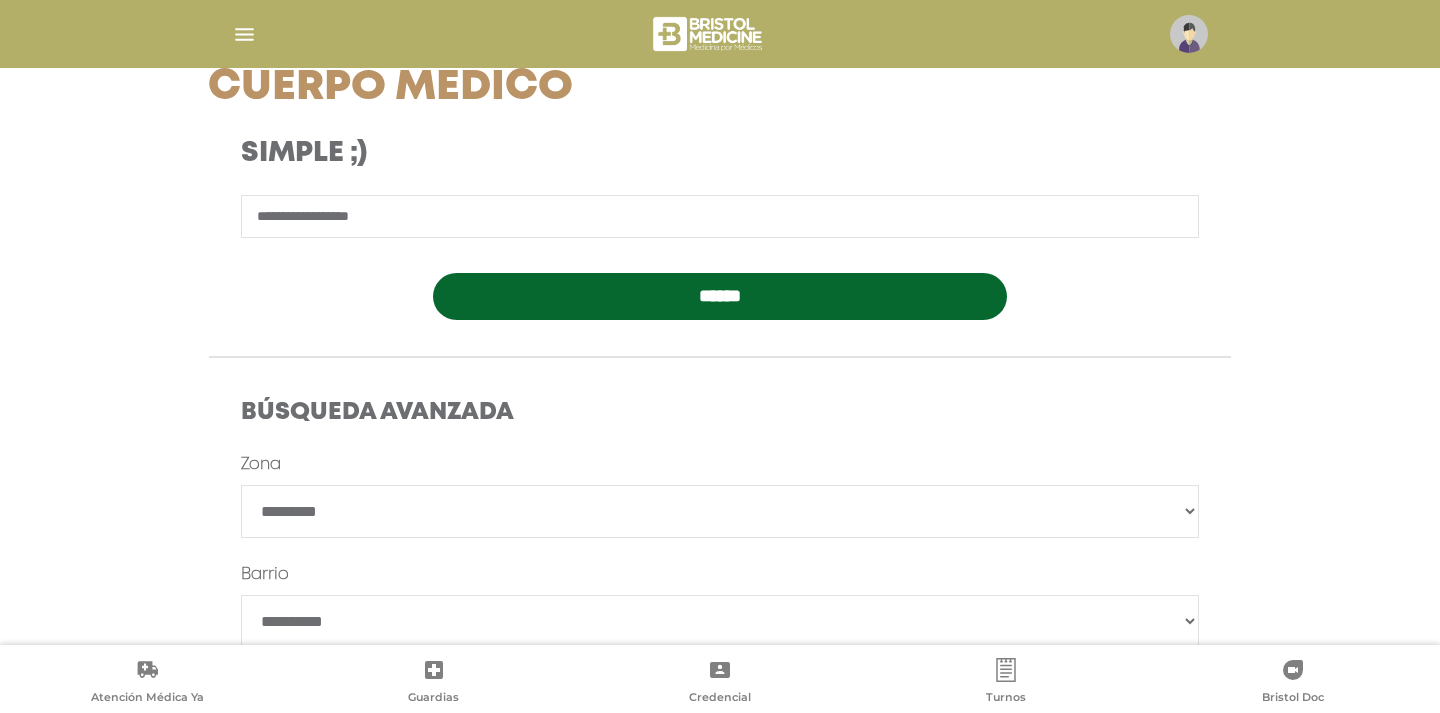 click on "**********" at bounding box center (720, 511) 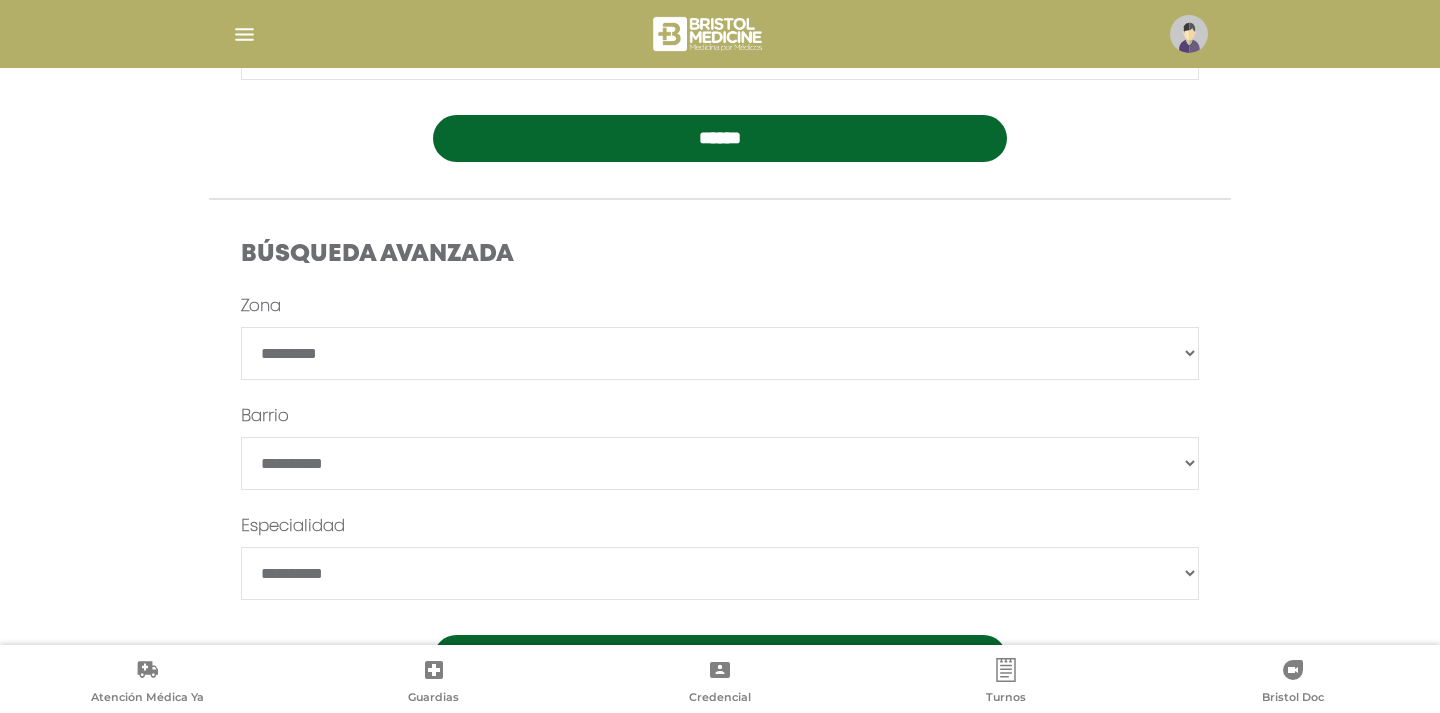 scroll, scrollTop: 539, scrollLeft: 0, axis: vertical 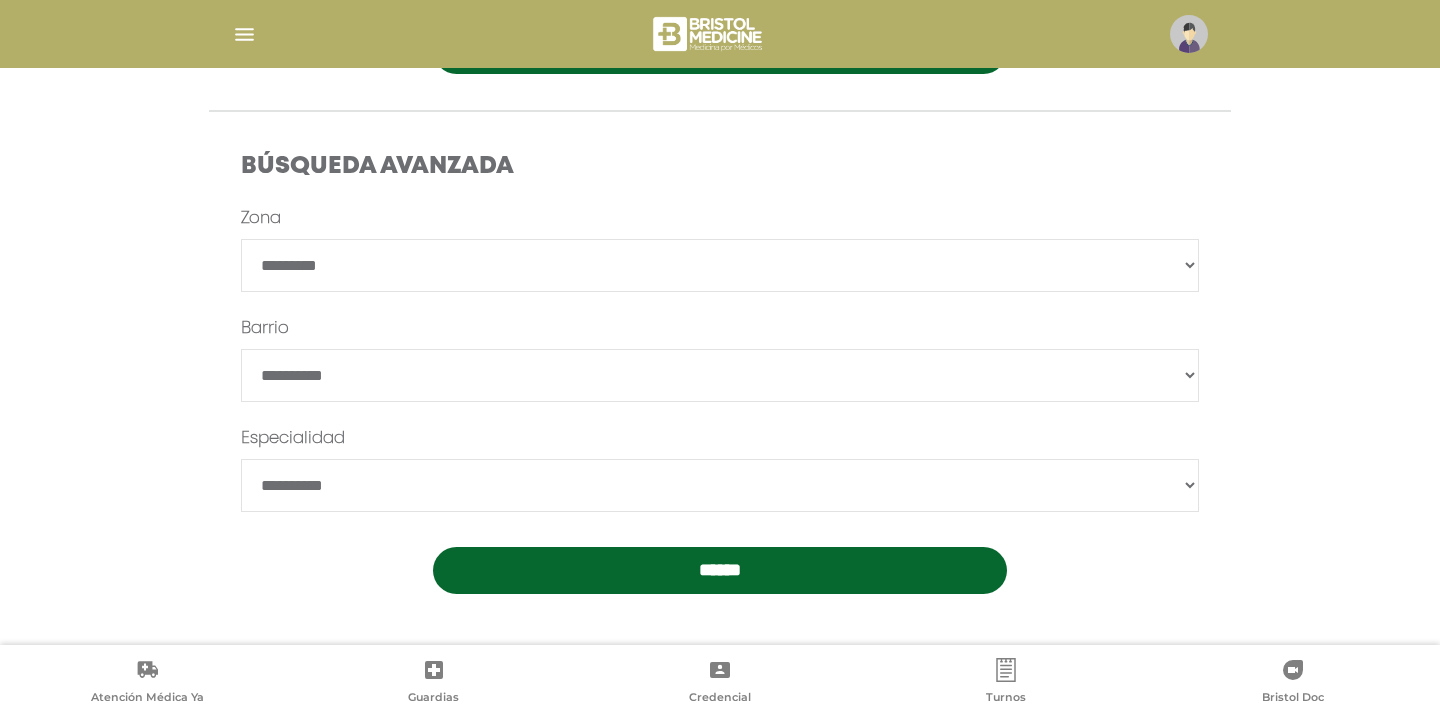click on "******" at bounding box center [720, 375] 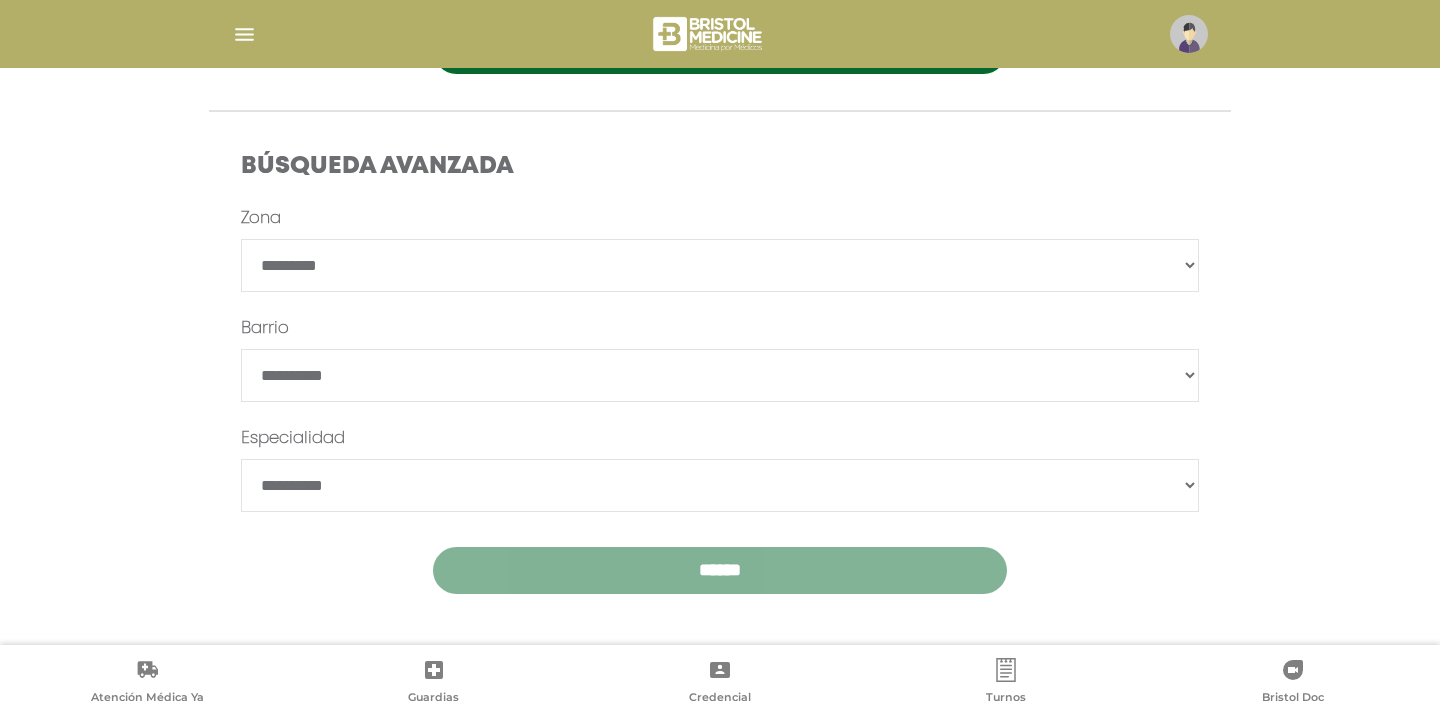 click on "******" at bounding box center [720, 570] 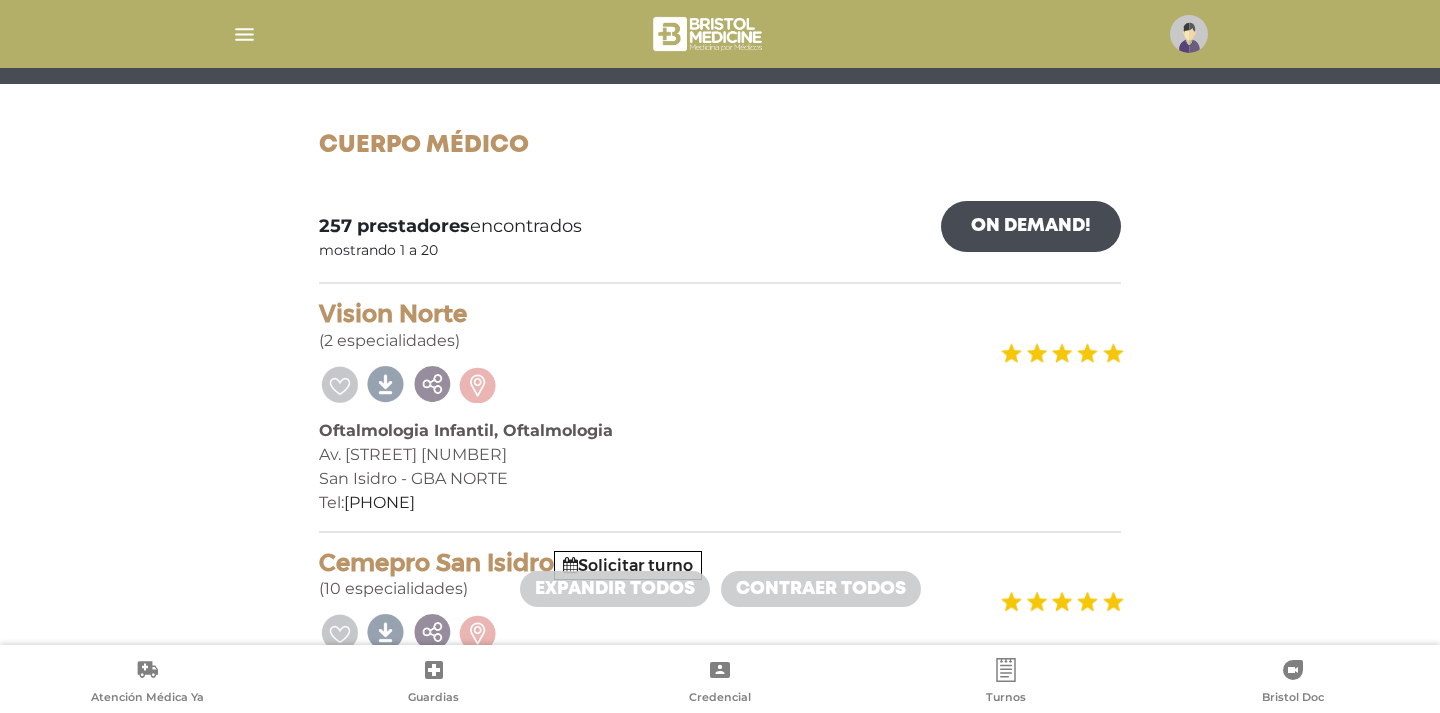 scroll, scrollTop: 0, scrollLeft: 0, axis: both 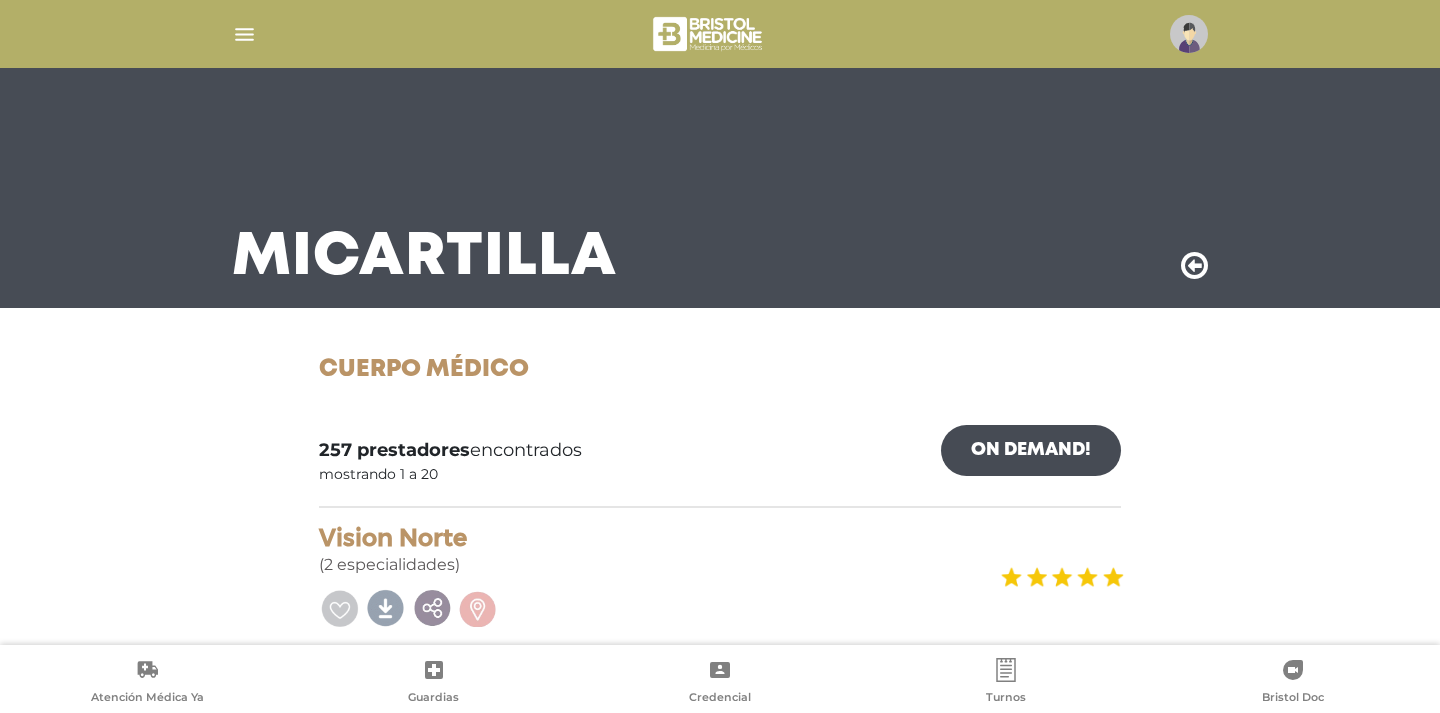 click at bounding box center [1194, 266] 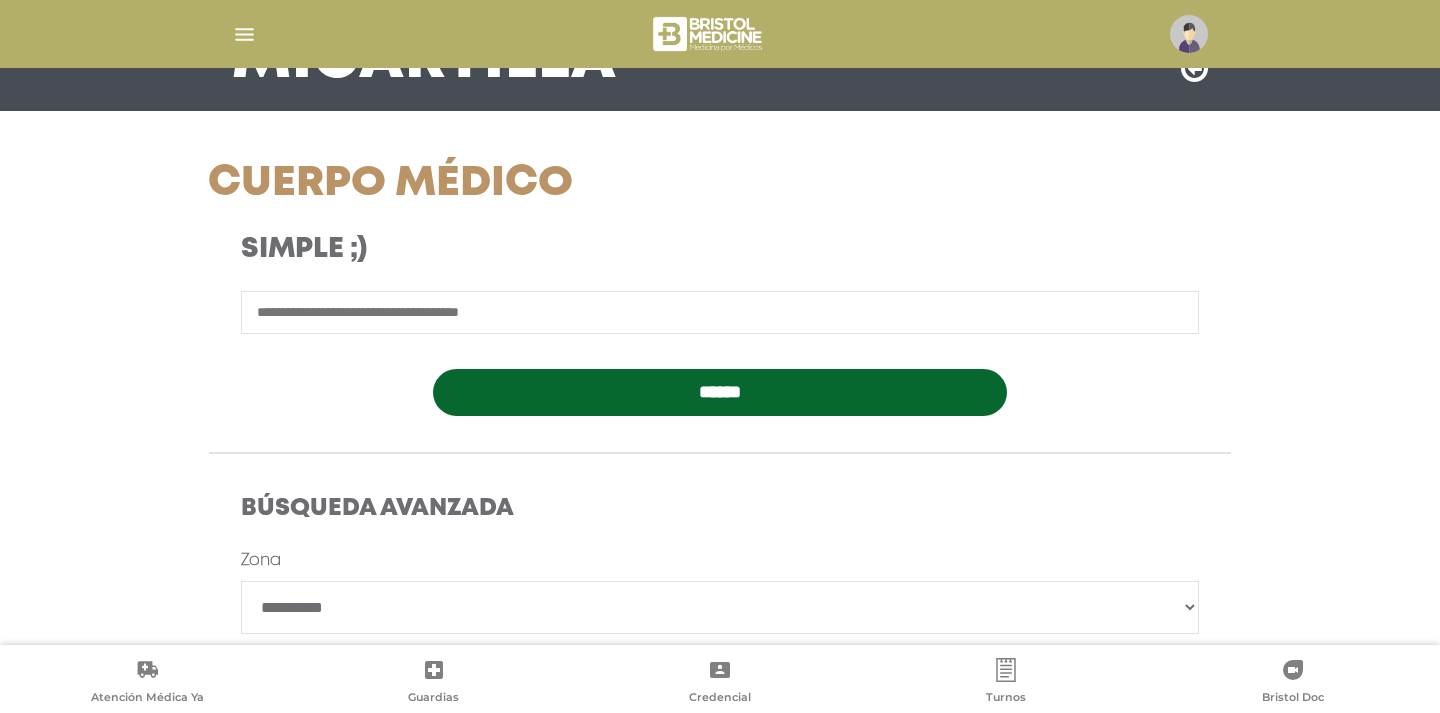 scroll, scrollTop: 0, scrollLeft: 0, axis: both 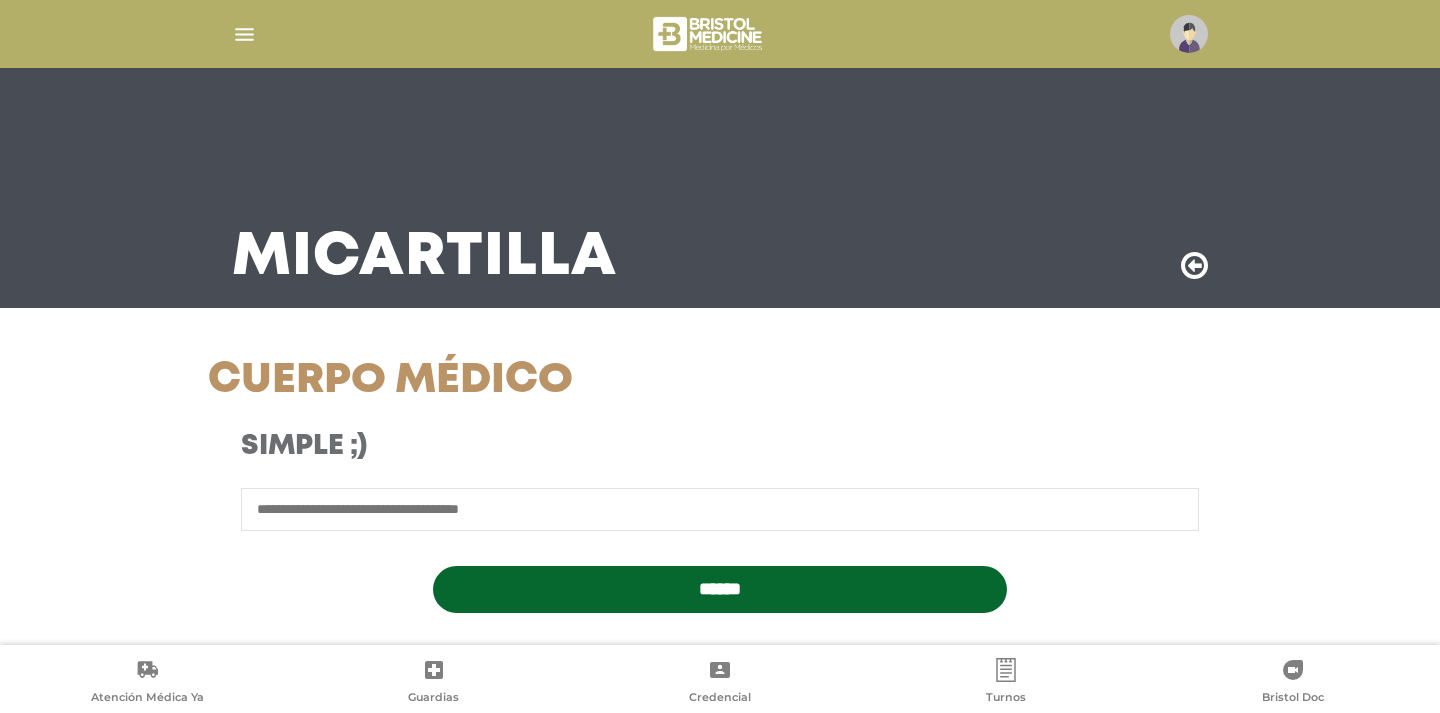 click at bounding box center (720, 509) 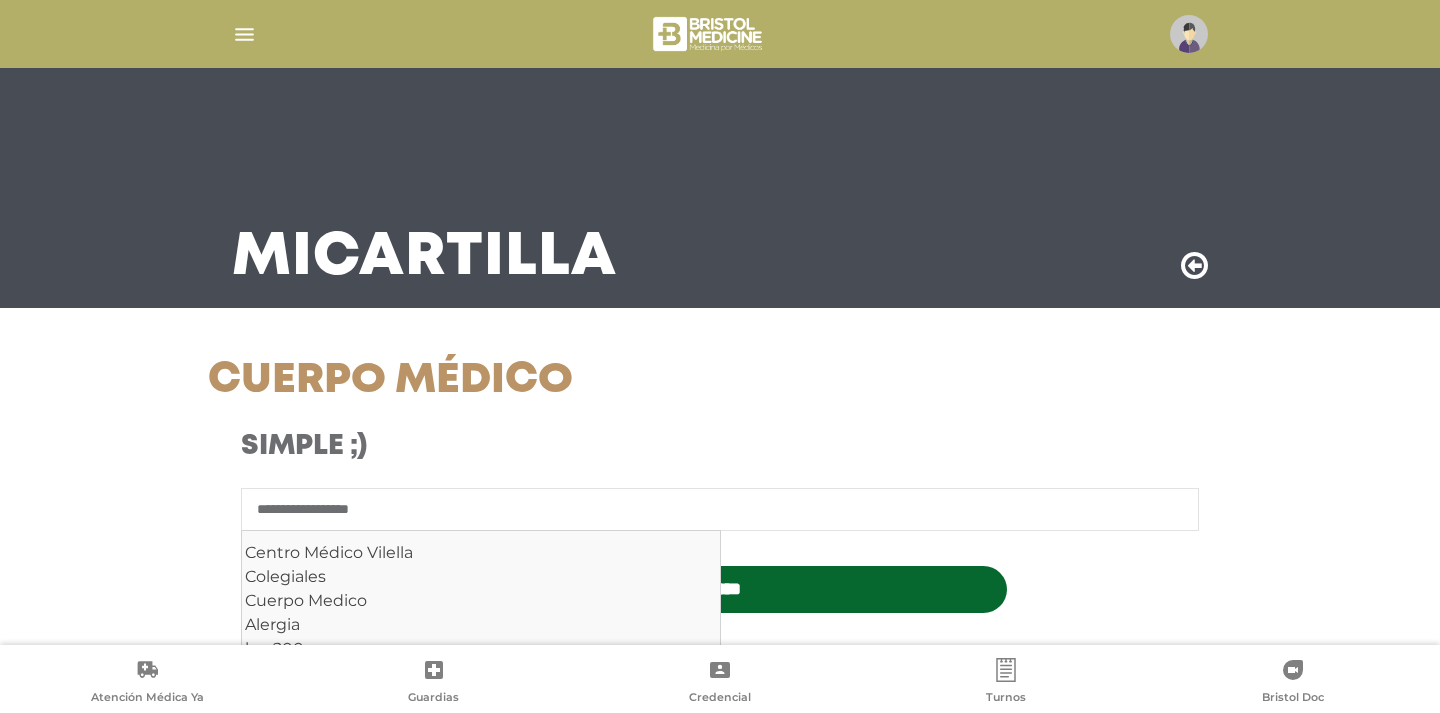 type on "**********" 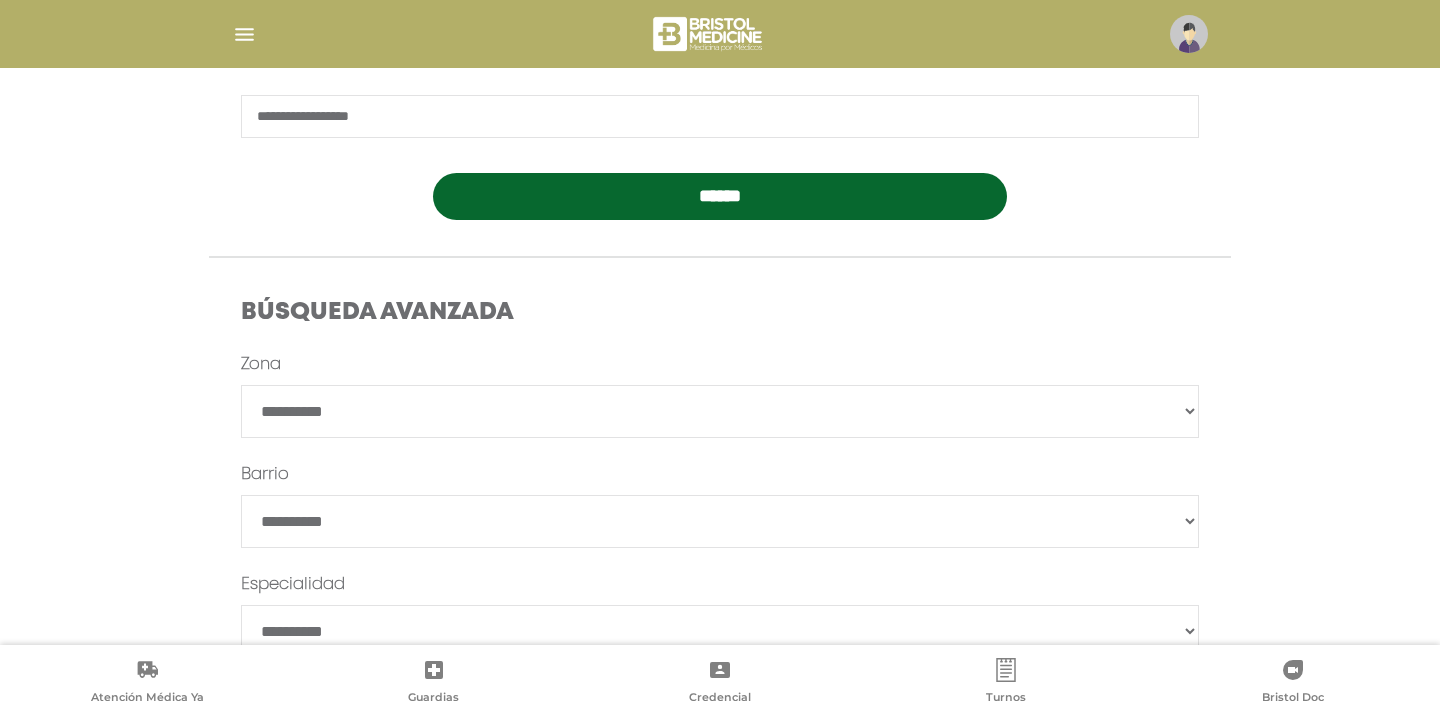 scroll, scrollTop: 410, scrollLeft: 0, axis: vertical 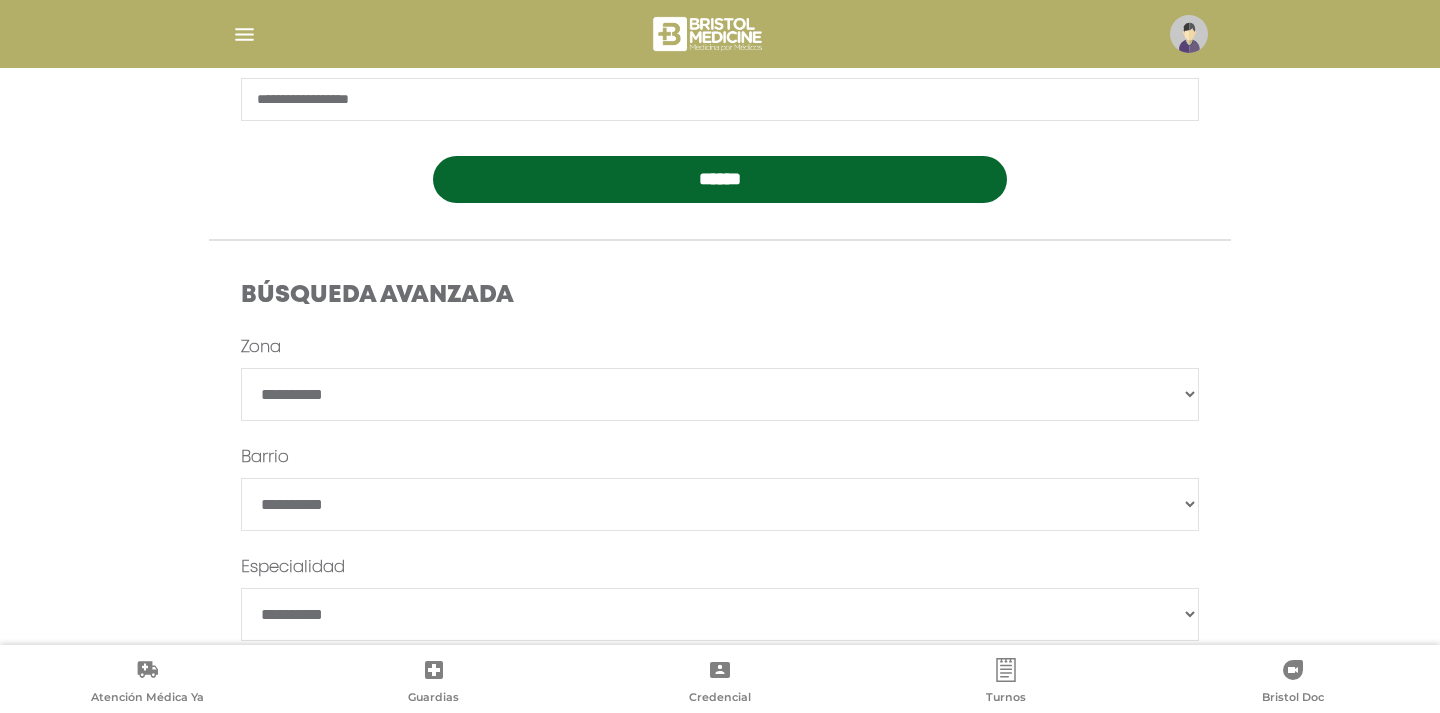 click on "**********" at bounding box center [720, 529] 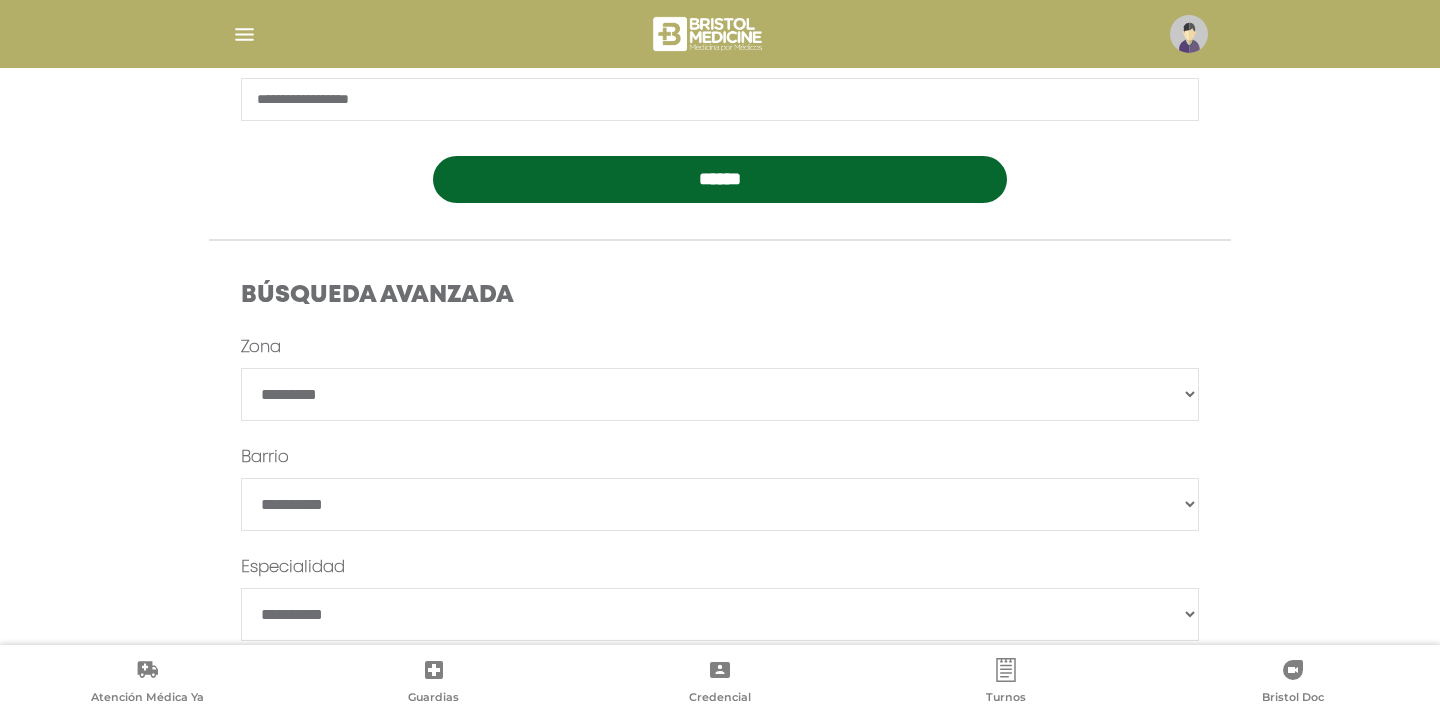 click on "******" at bounding box center [720, 504] 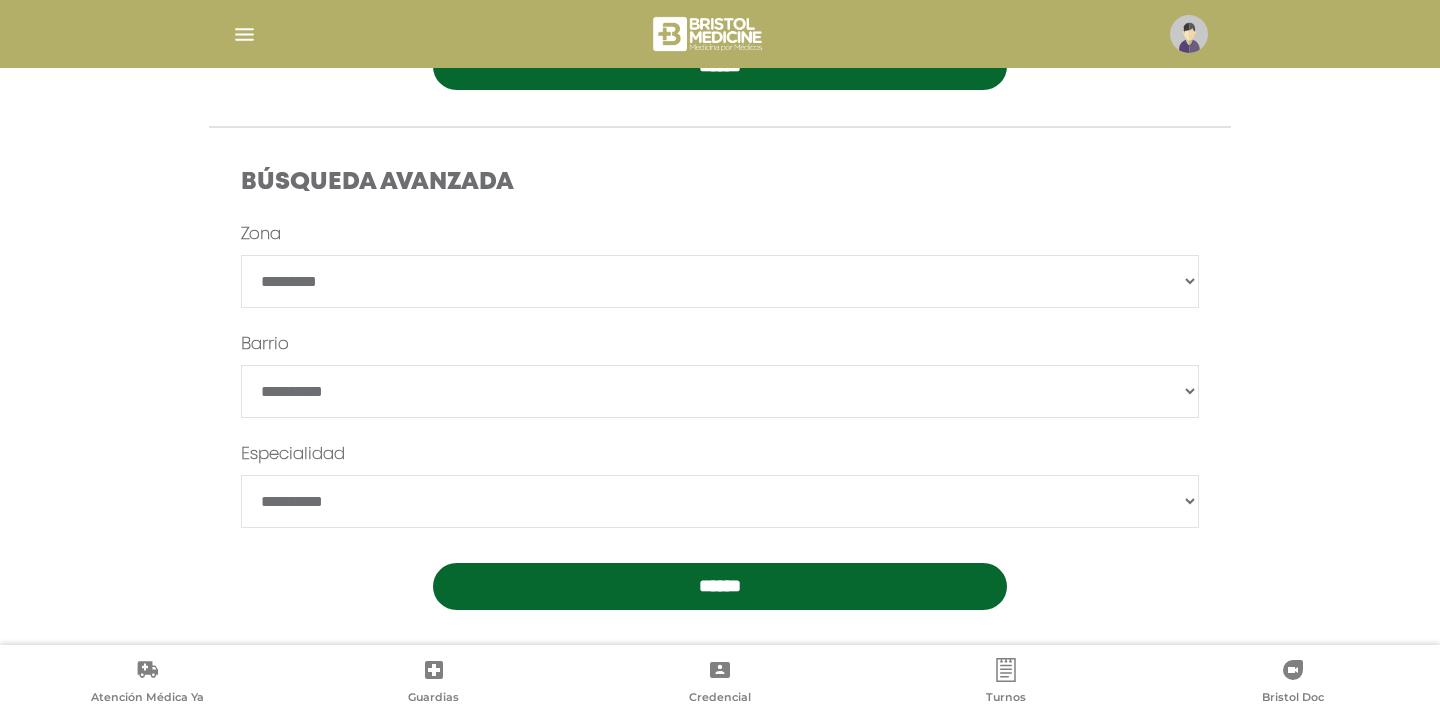scroll, scrollTop: 539, scrollLeft: 0, axis: vertical 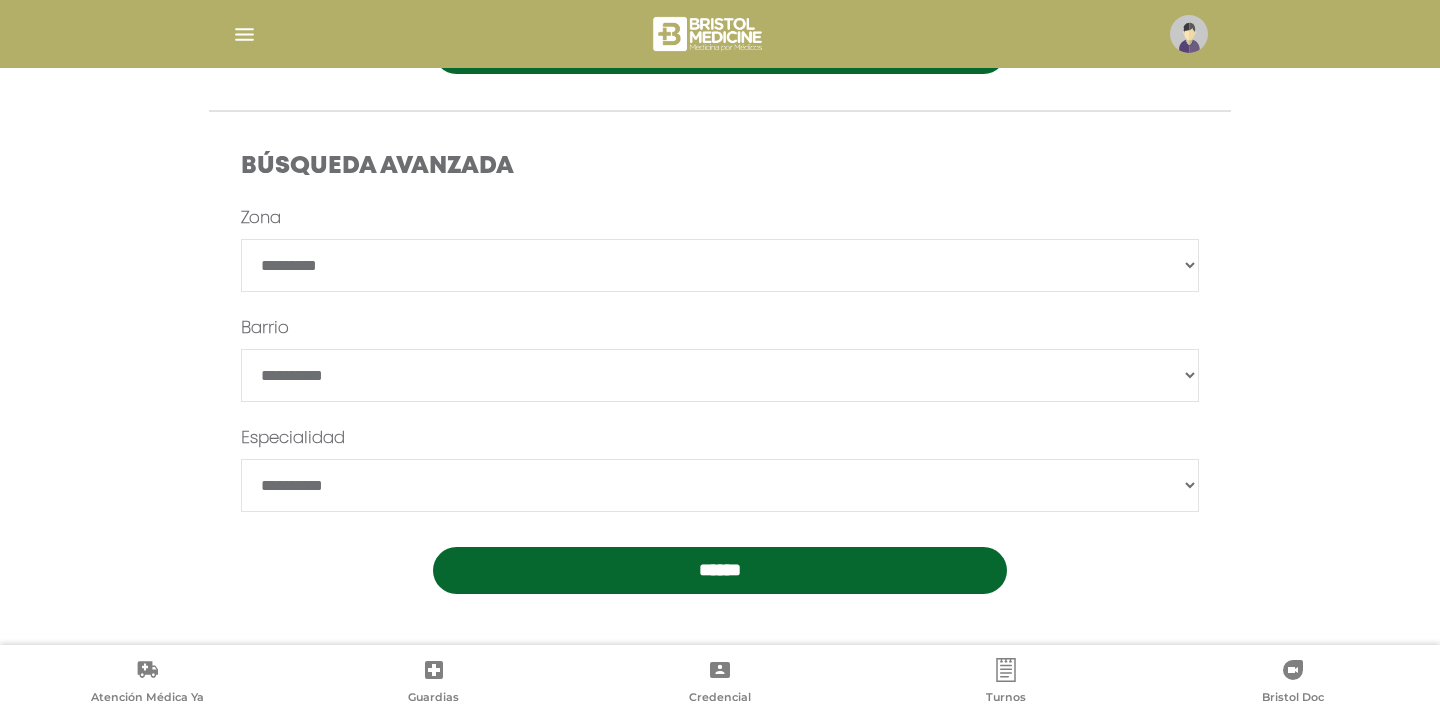 click on "******" at bounding box center (720, 570) 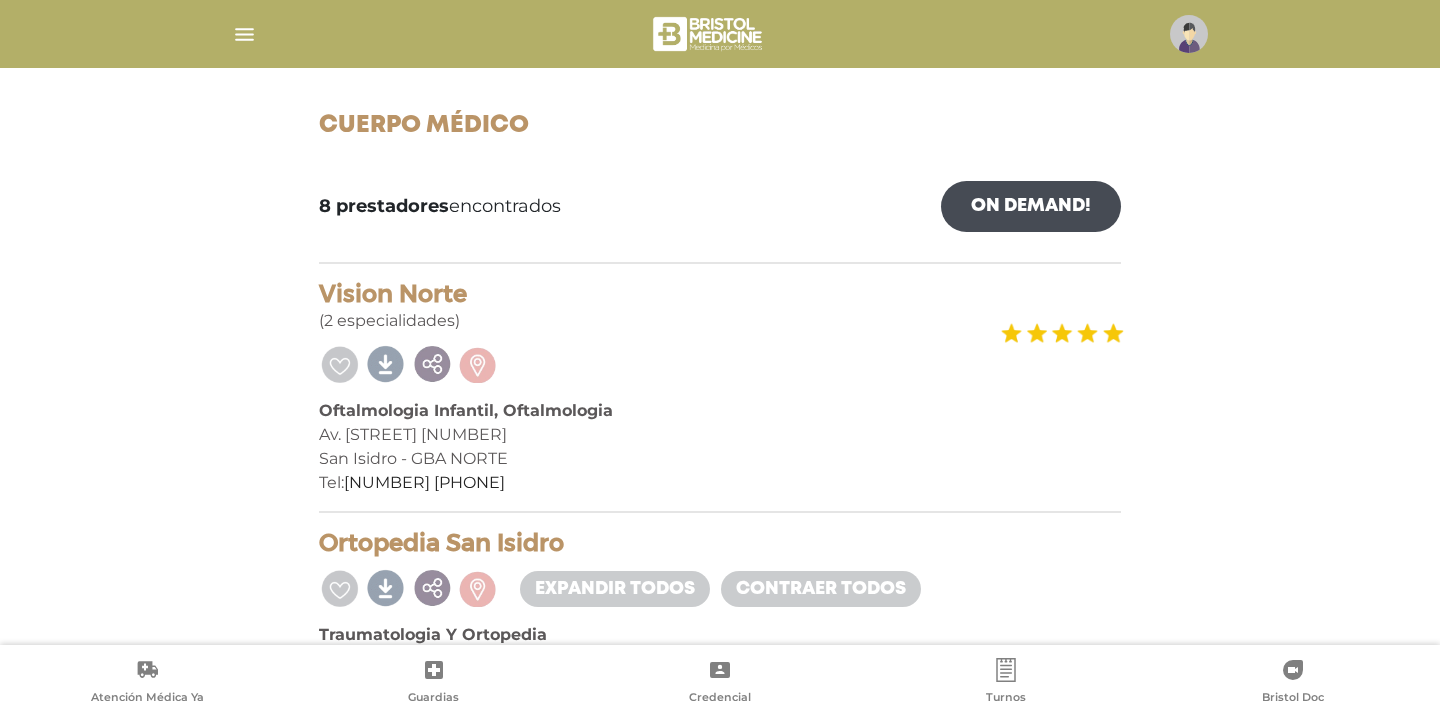 scroll, scrollTop: 0, scrollLeft: 0, axis: both 